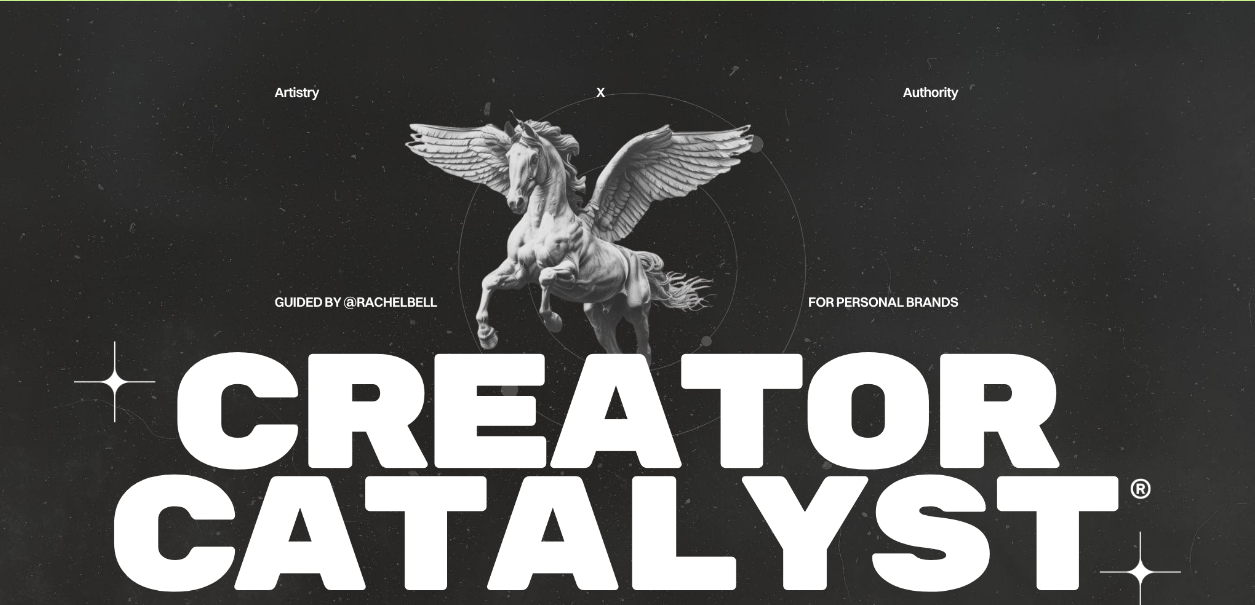 scroll, scrollTop: 59, scrollLeft: 0, axis: vertical 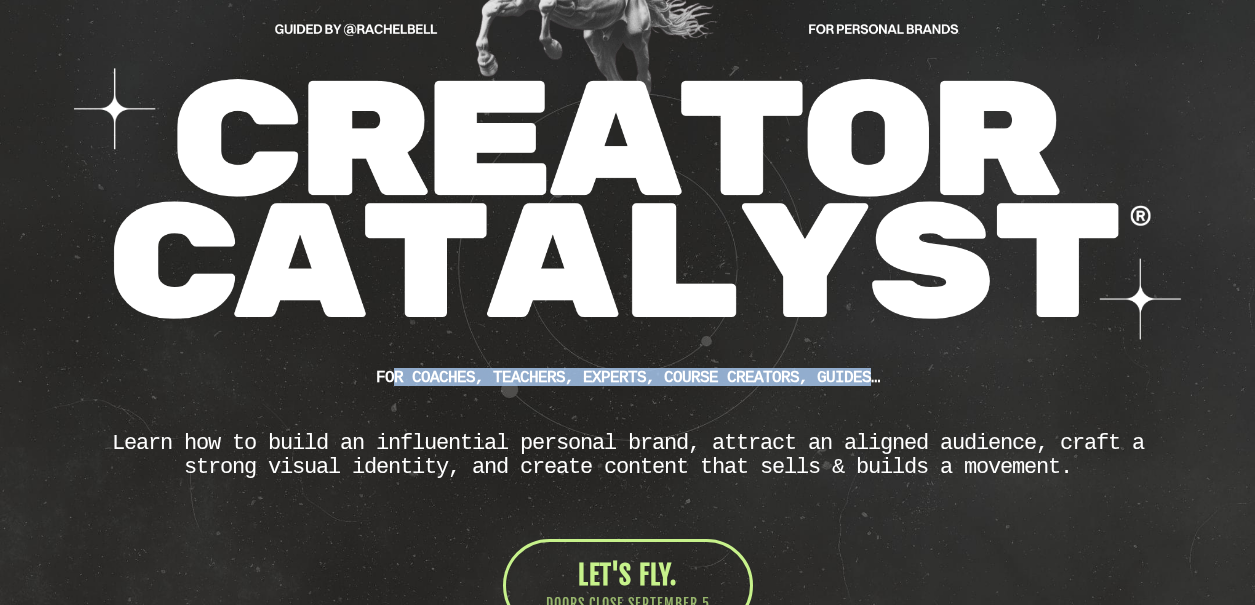 drag, startPoint x: 400, startPoint y: 376, endPoint x: 863, endPoint y: 373, distance: 463.0097 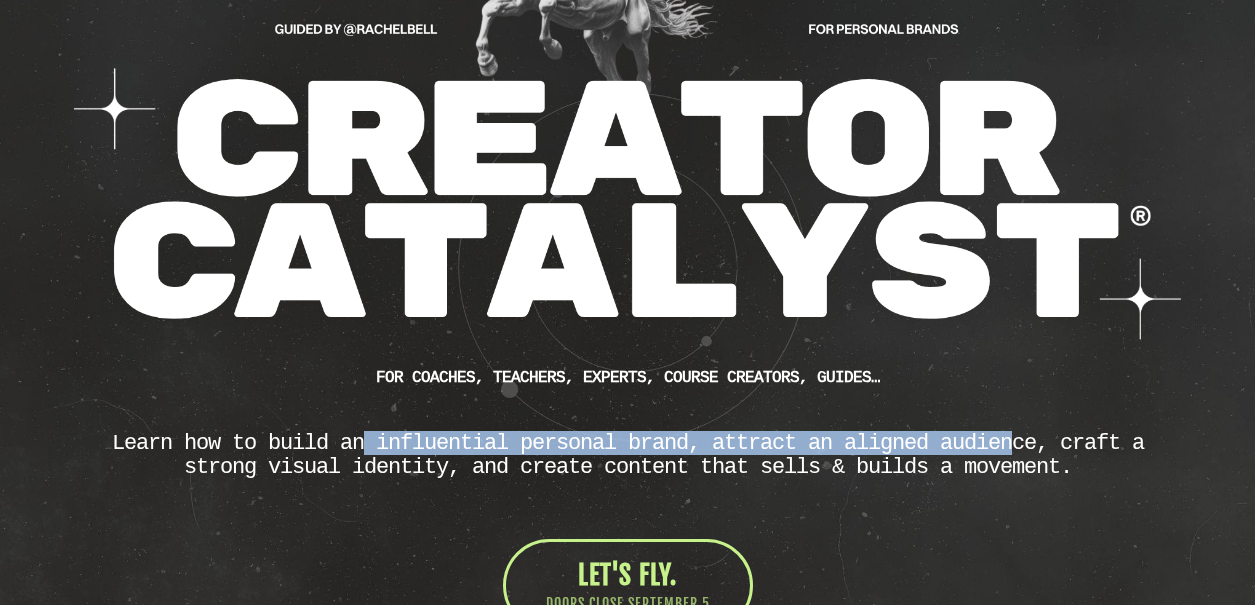 drag, startPoint x: 357, startPoint y: 443, endPoint x: 1015, endPoint y: 443, distance: 658 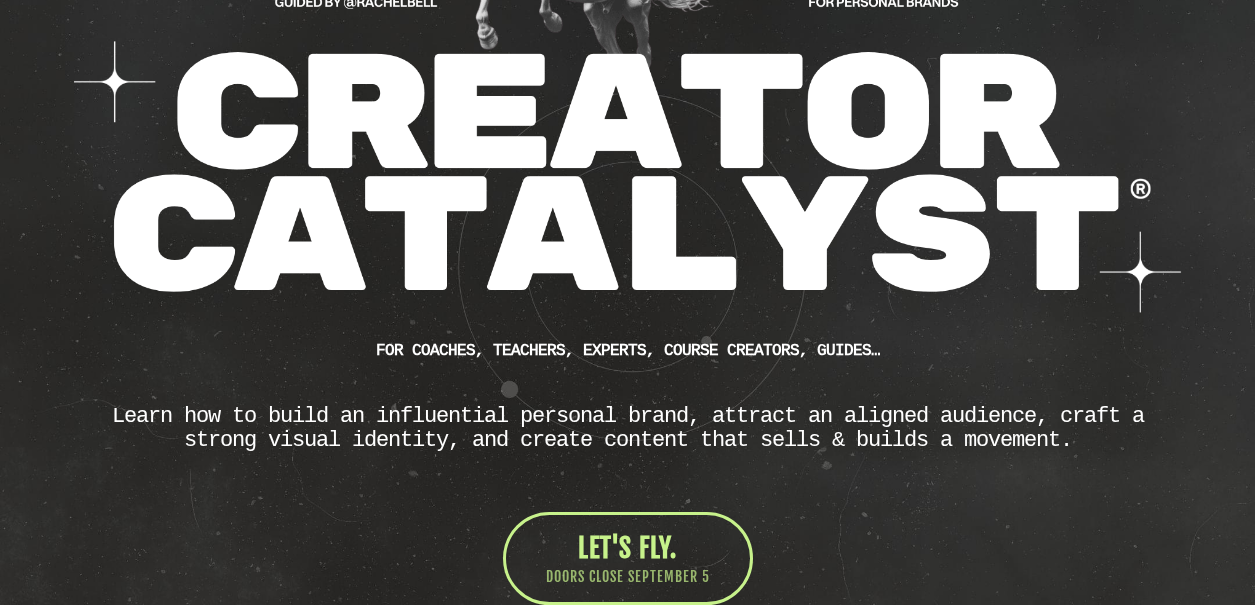 scroll, scrollTop: 328, scrollLeft: 0, axis: vertical 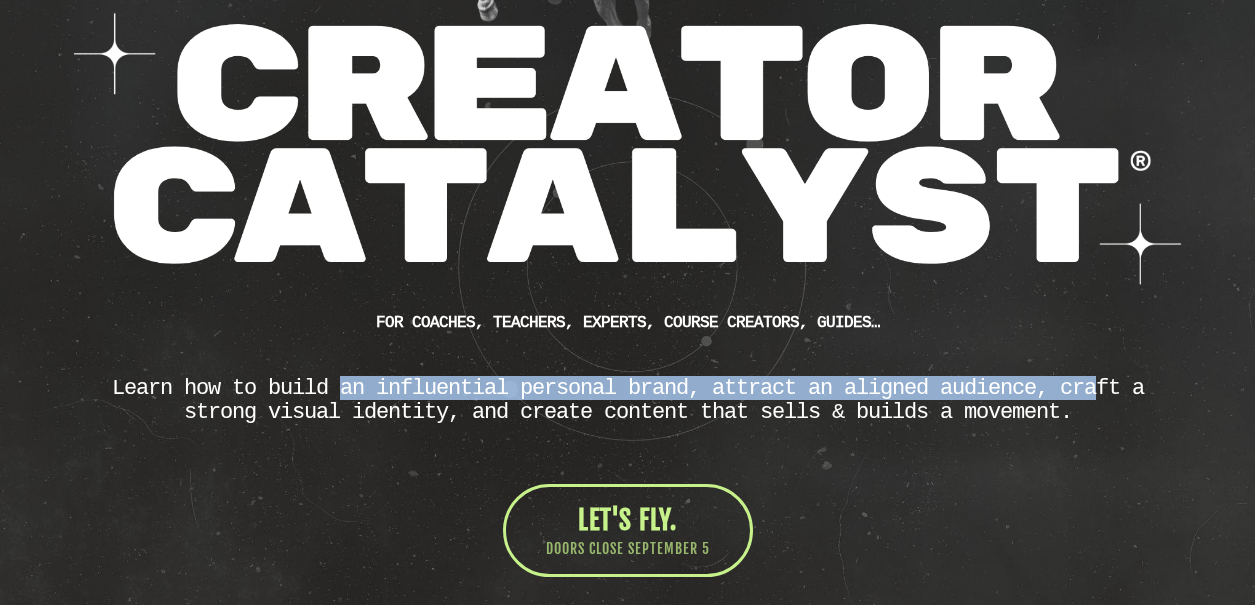 drag, startPoint x: 335, startPoint y: 395, endPoint x: 1101, endPoint y: 392, distance: 766.00586 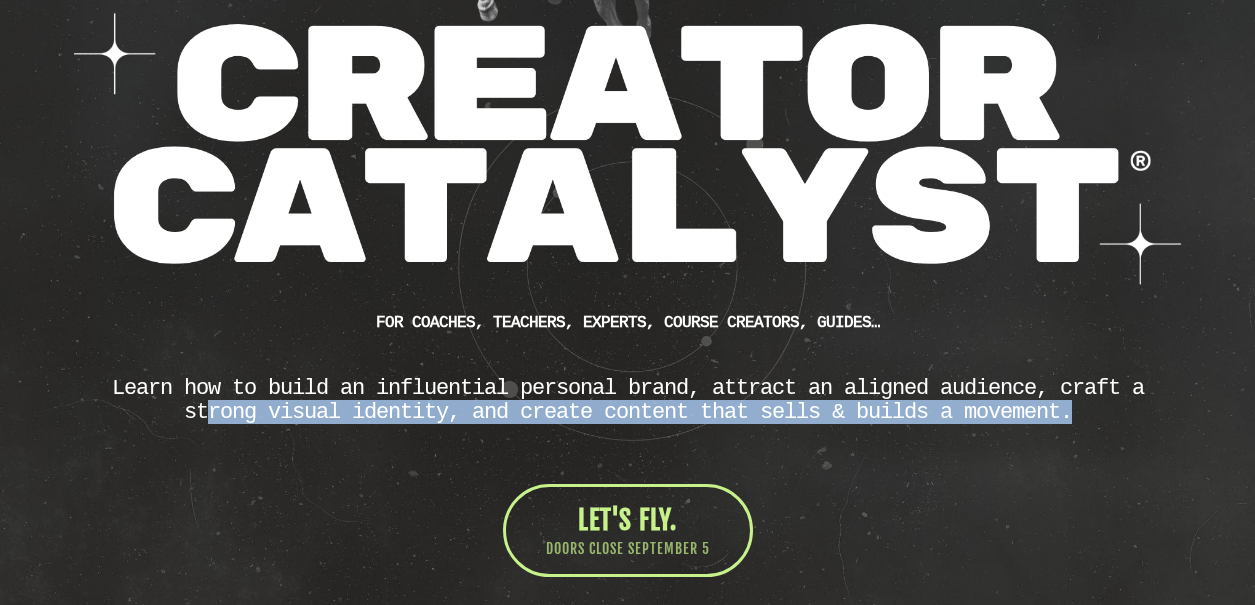 drag, startPoint x: 218, startPoint y: 409, endPoint x: 1085, endPoint y: 402, distance: 867.02826 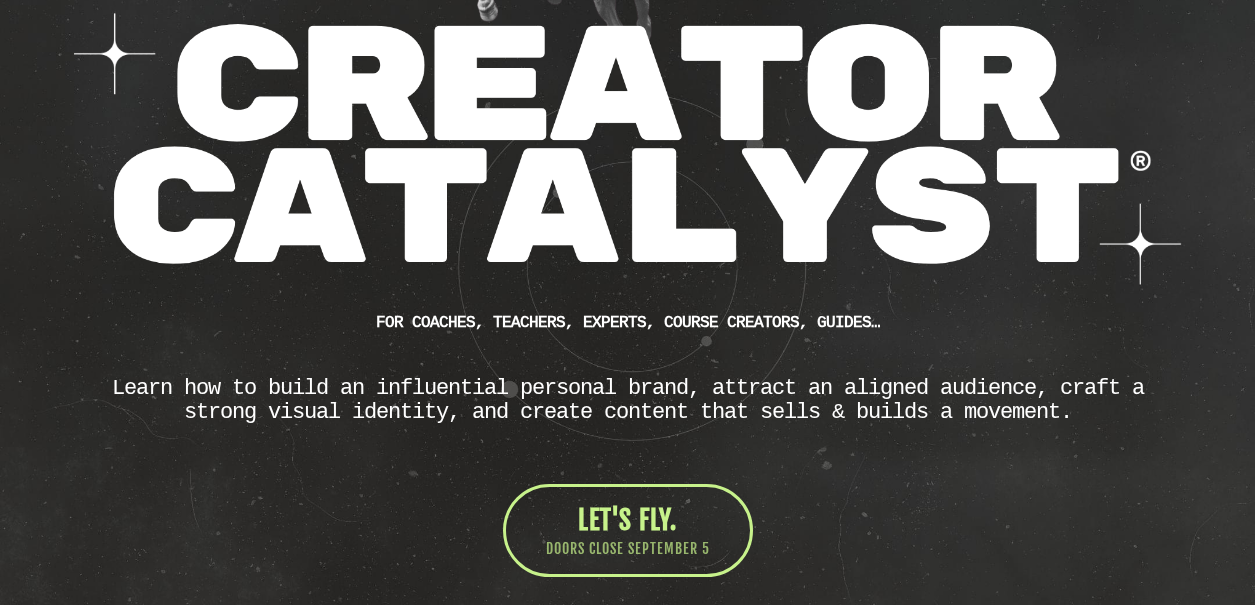 click on "Learn how to build an influential personal brand, attract an aligned audience, craft a strong visual identity, and create content that sells & builds a movement." at bounding box center (628, 400) 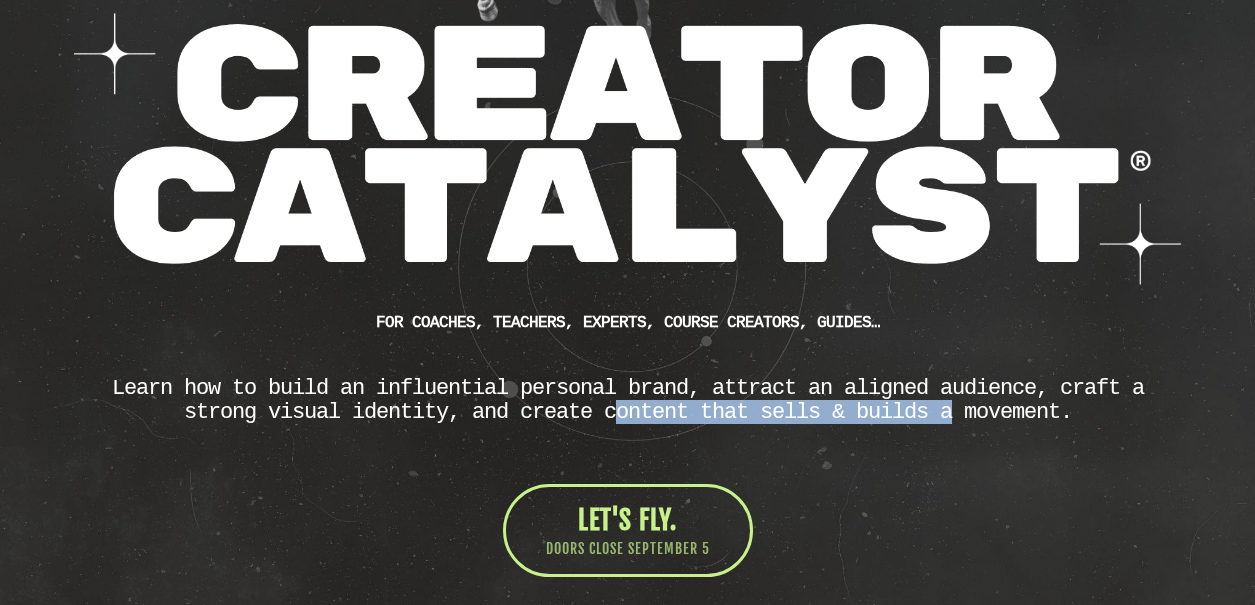 drag, startPoint x: 612, startPoint y: 415, endPoint x: 960, endPoint y: 404, distance: 348.1738 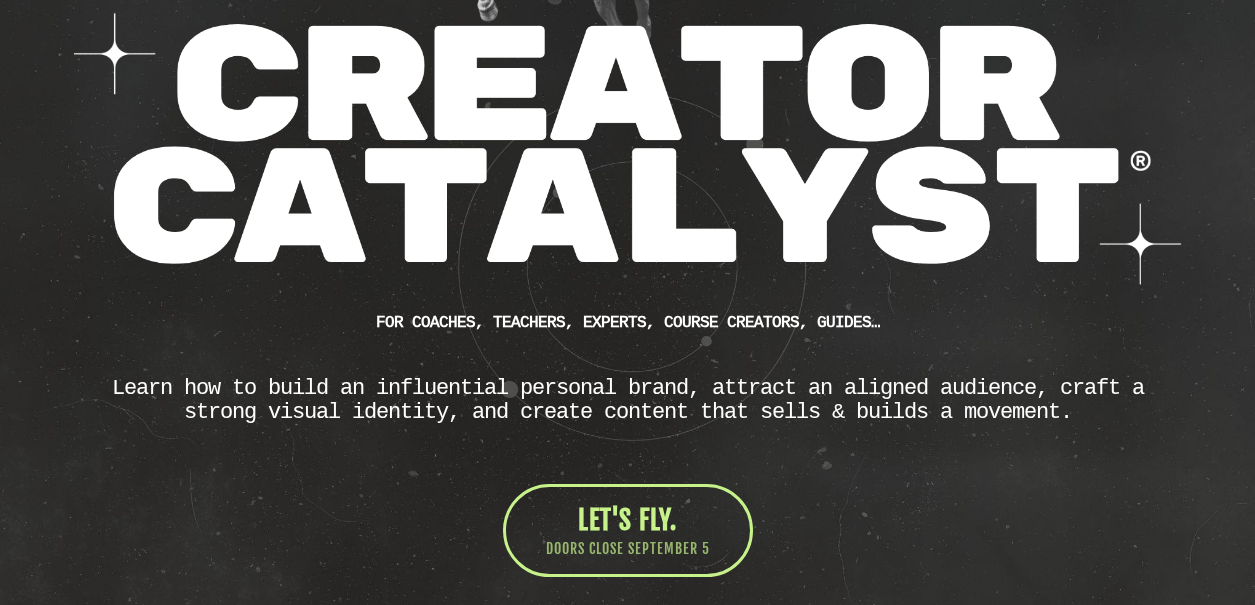 click on "Learn how to build an influential personal brand, attract an aligned audience, craft a strong visual identity, and create content that sells & builds a movement." at bounding box center (628, 400) 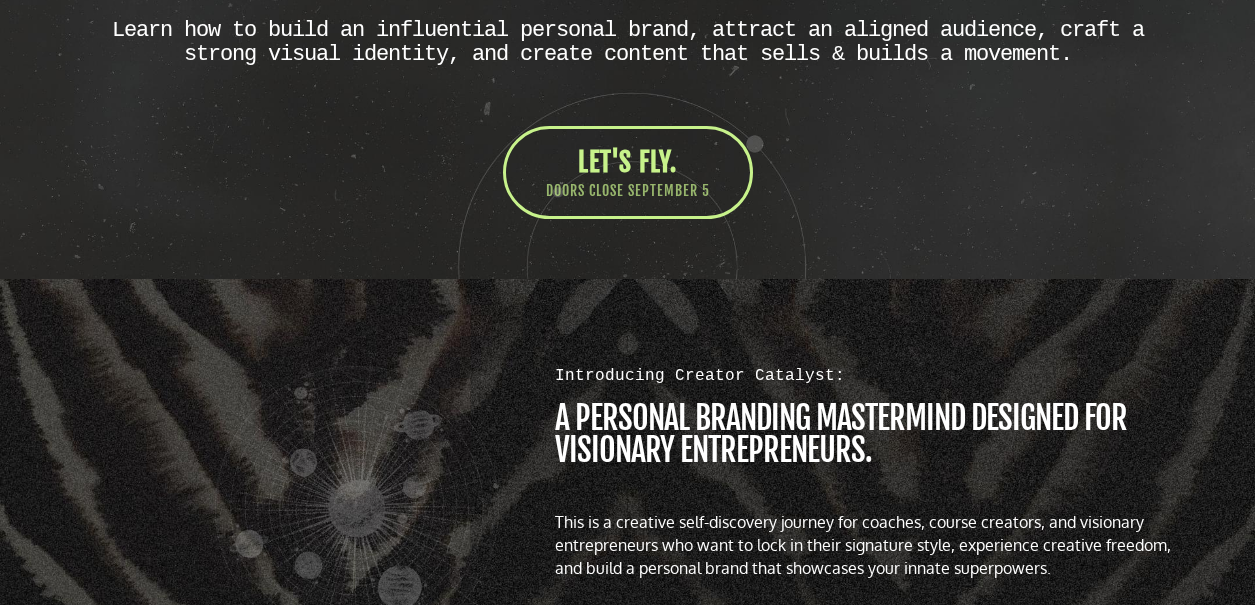 scroll, scrollTop: 774, scrollLeft: 0, axis: vertical 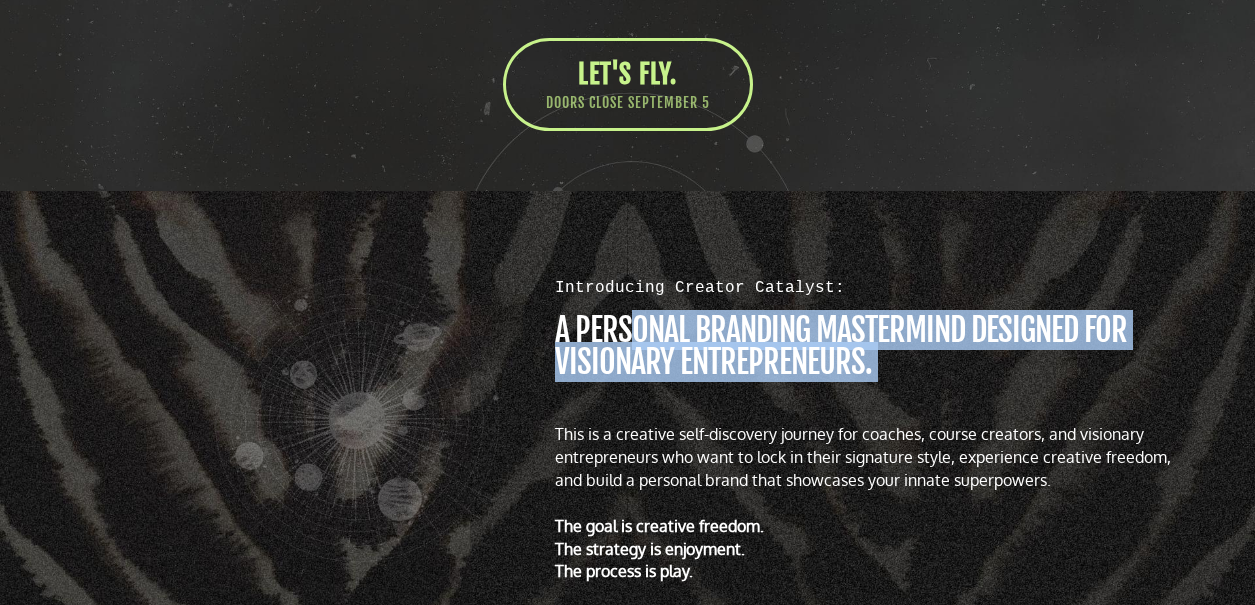 drag, startPoint x: 631, startPoint y: 321, endPoint x: 784, endPoint y: 414, distance: 179.04749 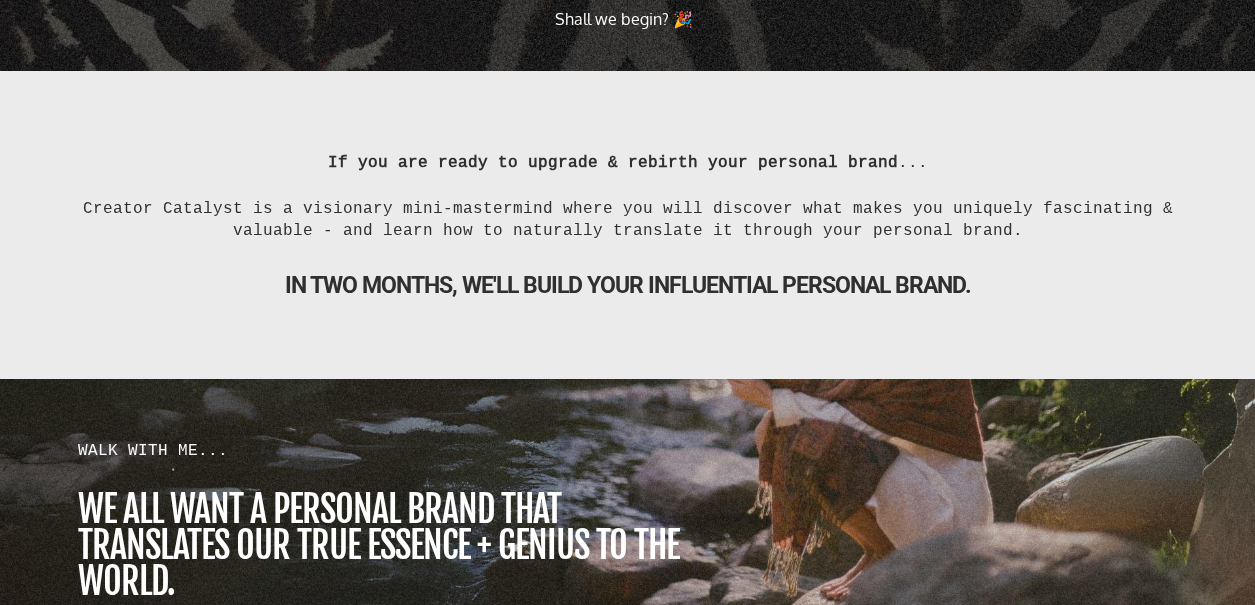 scroll, scrollTop: 1373, scrollLeft: 0, axis: vertical 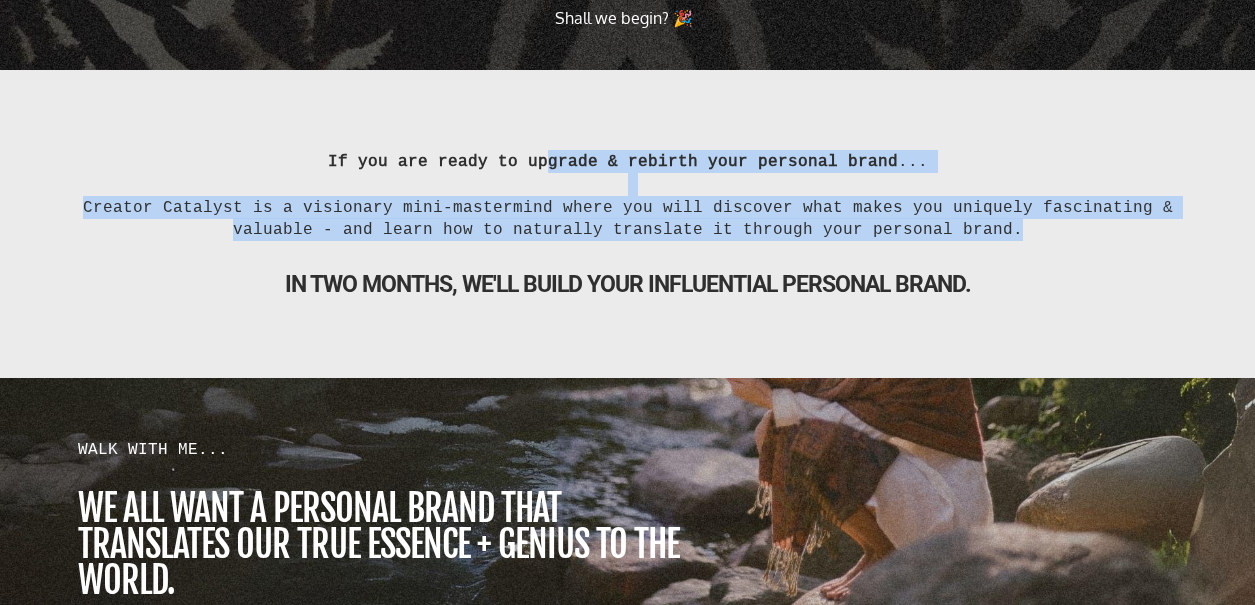 drag, startPoint x: 548, startPoint y: 155, endPoint x: 601, endPoint y: 250, distance: 108.78419 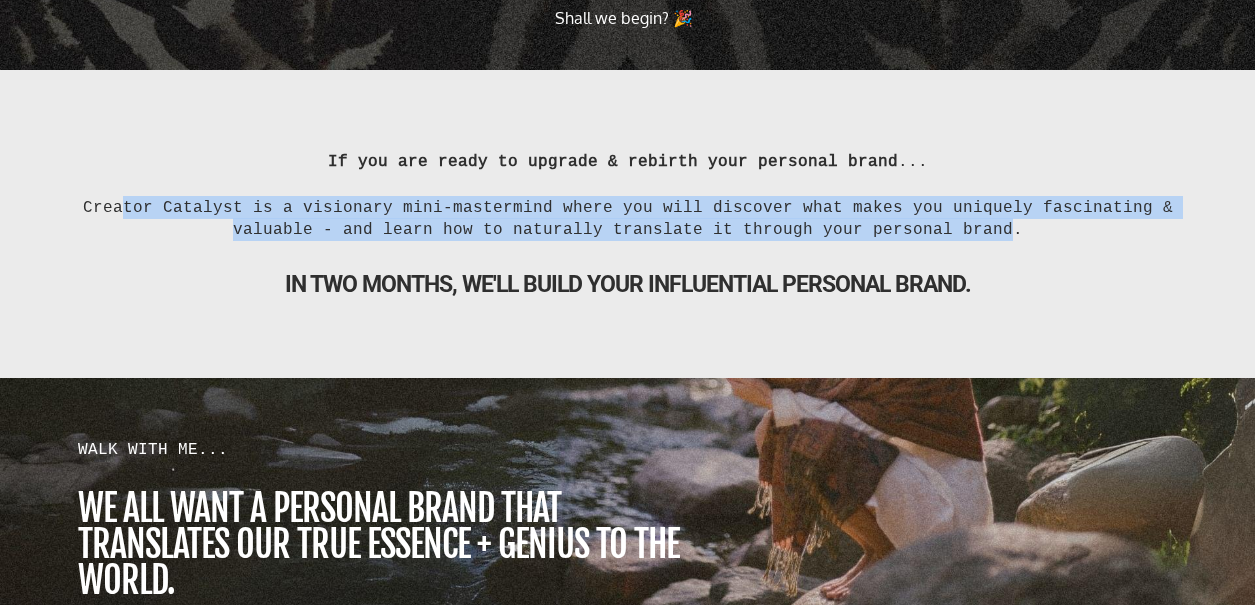 drag, startPoint x: 358, startPoint y: 221, endPoint x: 987, endPoint y: 235, distance: 629.15576 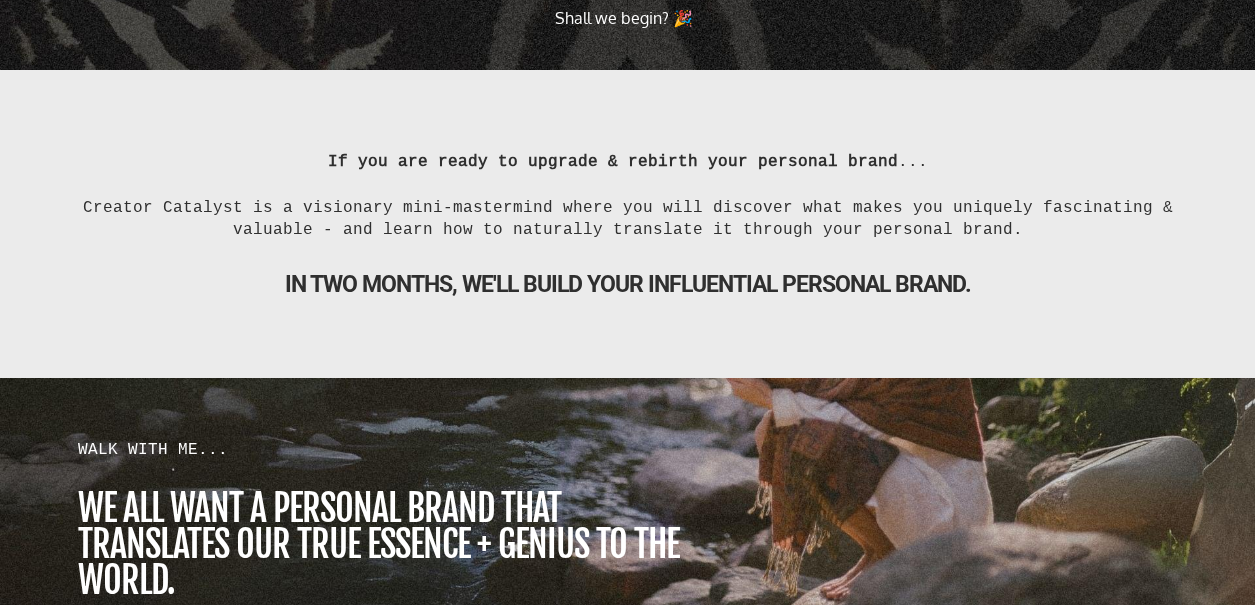 drag, startPoint x: 322, startPoint y: 232, endPoint x: 823, endPoint y: 214, distance: 501.32324 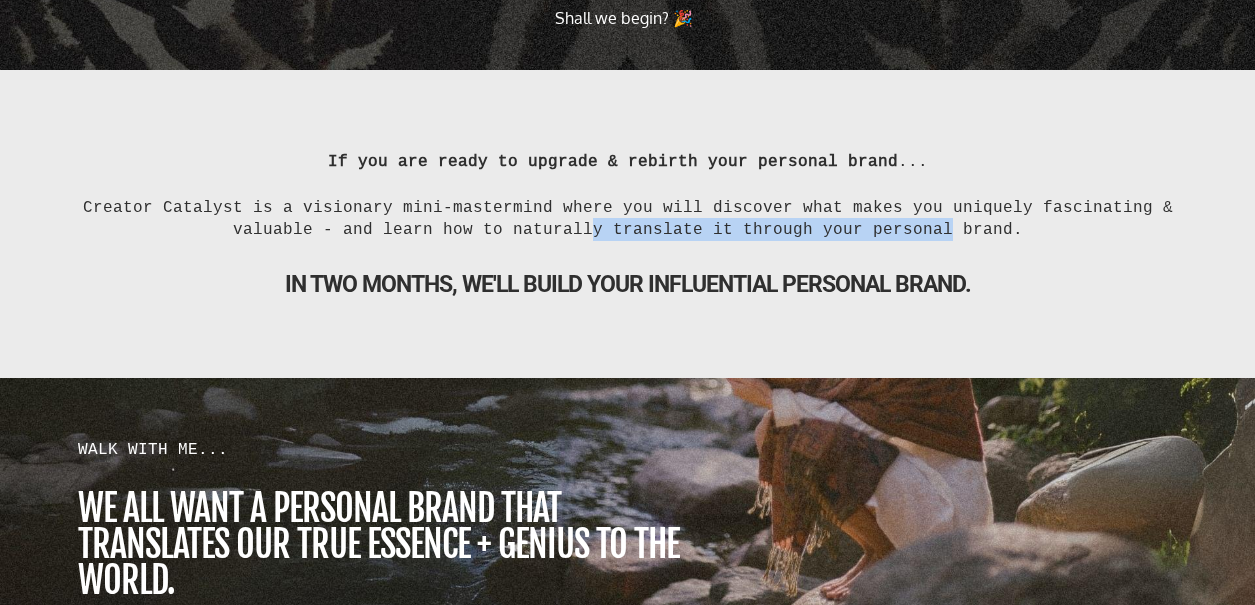 drag, startPoint x: 933, startPoint y: 226, endPoint x: 577, endPoint y: 235, distance: 356.11374 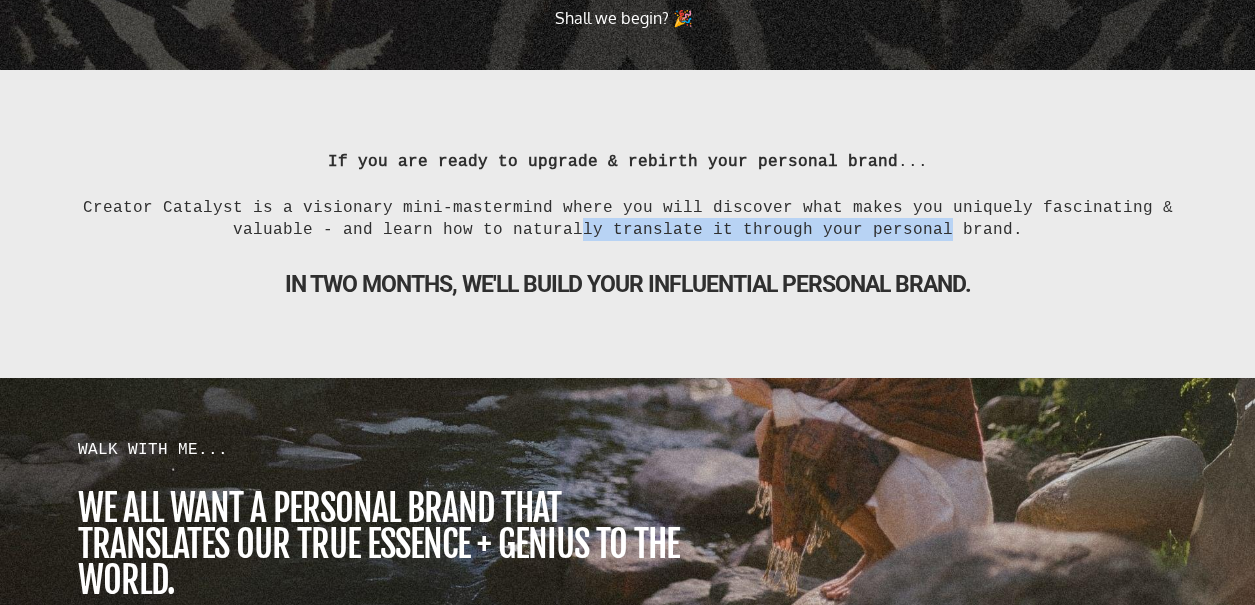 click on "Creator Catalyst is a visionary mini-mastermind where you will discover what makes you uniquely fascinating & valuable - and learn how to naturally translate it through your personal brand." at bounding box center (628, 219) 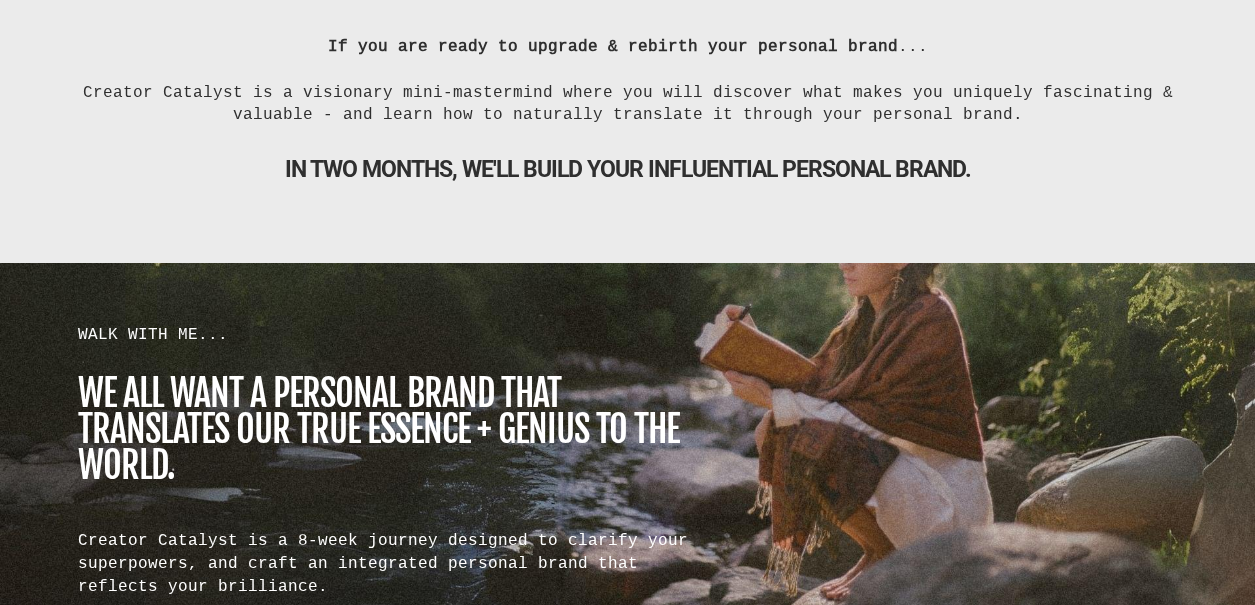 scroll, scrollTop: 1542, scrollLeft: 0, axis: vertical 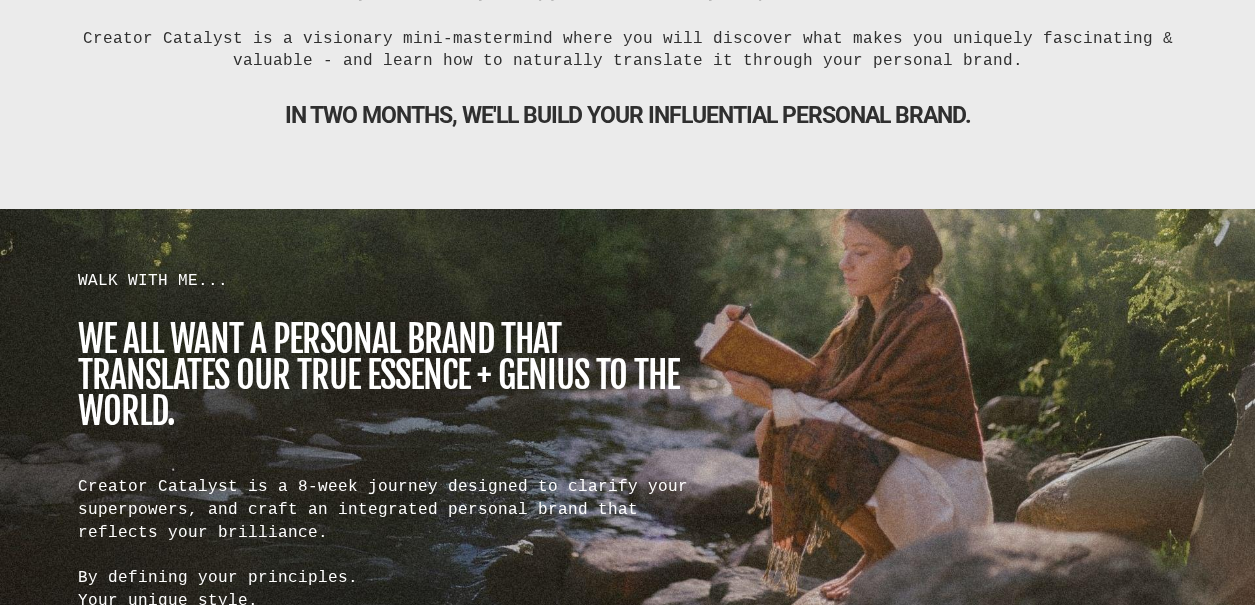 drag, startPoint x: 519, startPoint y: 129, endPoint x: 802, endPoint y: 107, distance: 283.85382 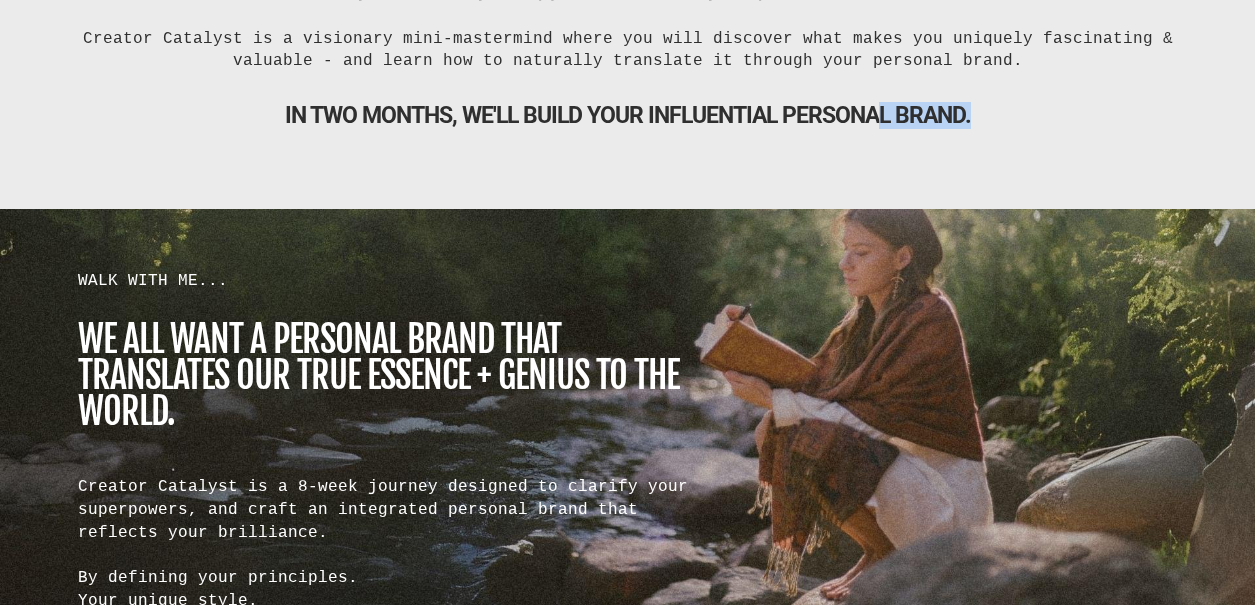 drag, startPoint x: 829, startPoint y: 126, endPoint x: 441, endPoint y: 135, distance: 388.10437 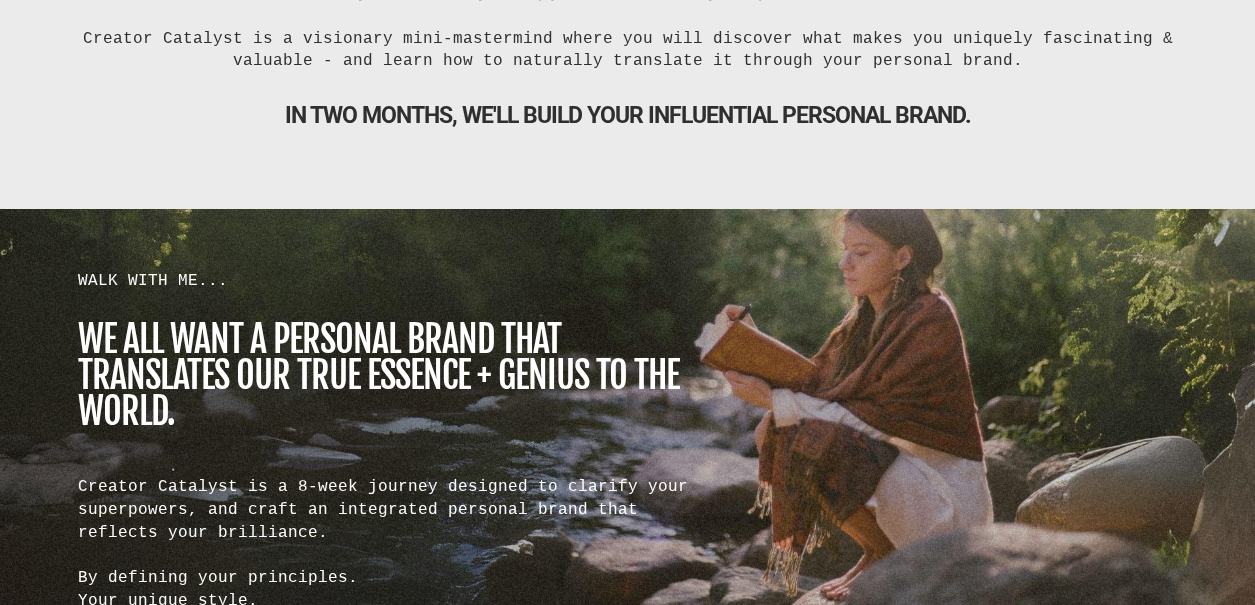 click on "IN TWO MONTHS, WE'LL BUILD YOUR influential personal brand." at bounding box center (628, 115) 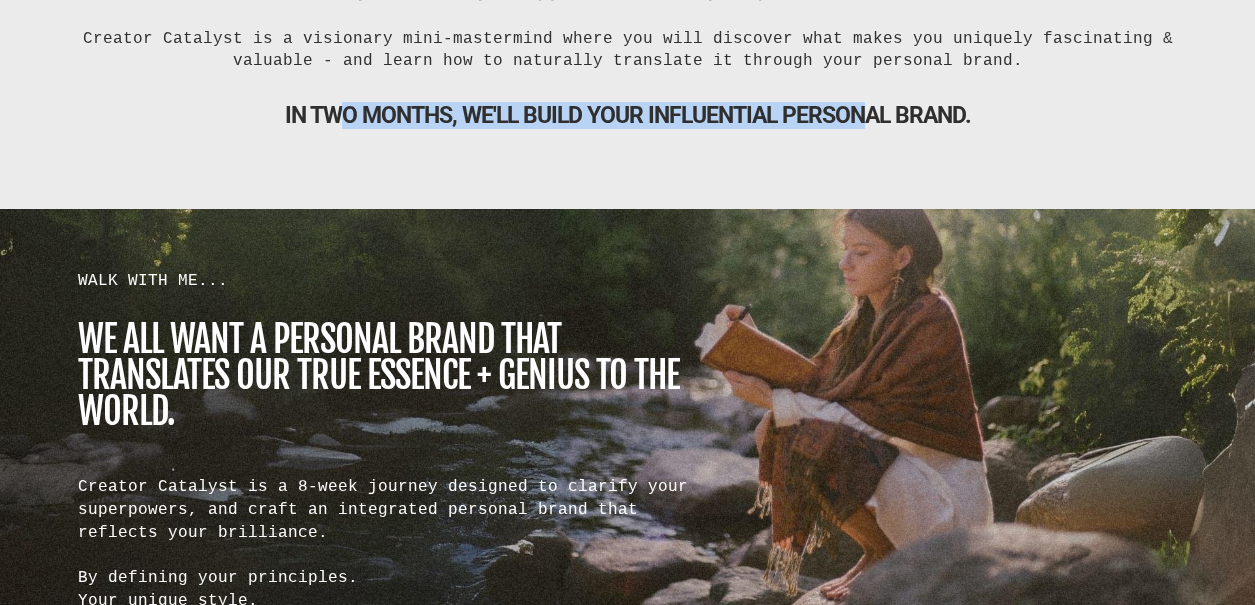 drag, startPoint x: 351, startPoint y: 119, endPoint x: 861, endPoint y: 120, distance: 510.00098 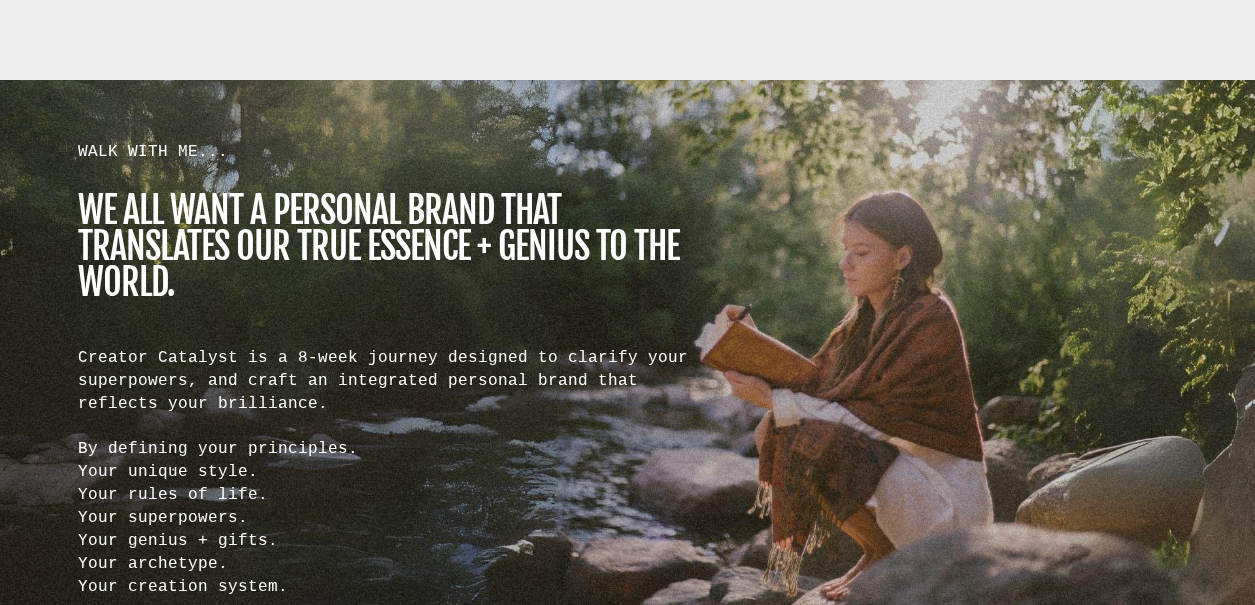 scroll, scrollTop: 1672, scrollLeft: 0, axis: vertical 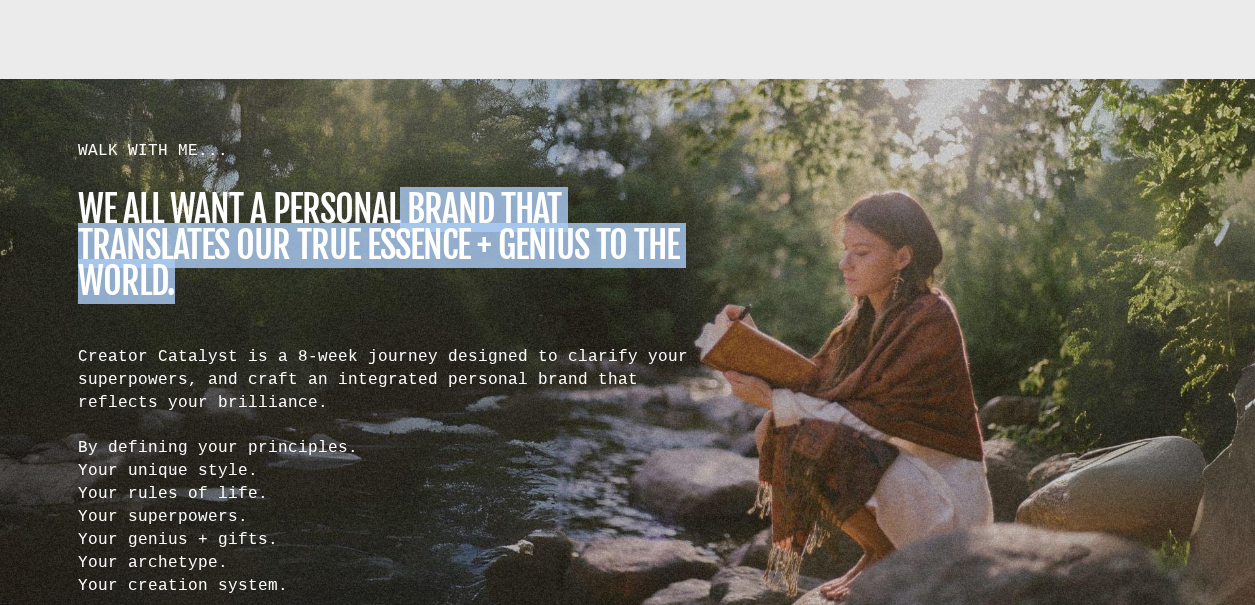 drag, startPoint x: 394, startPoint y: 211, endPoint x: 425, endPoint y: 290, distance: 84.8646 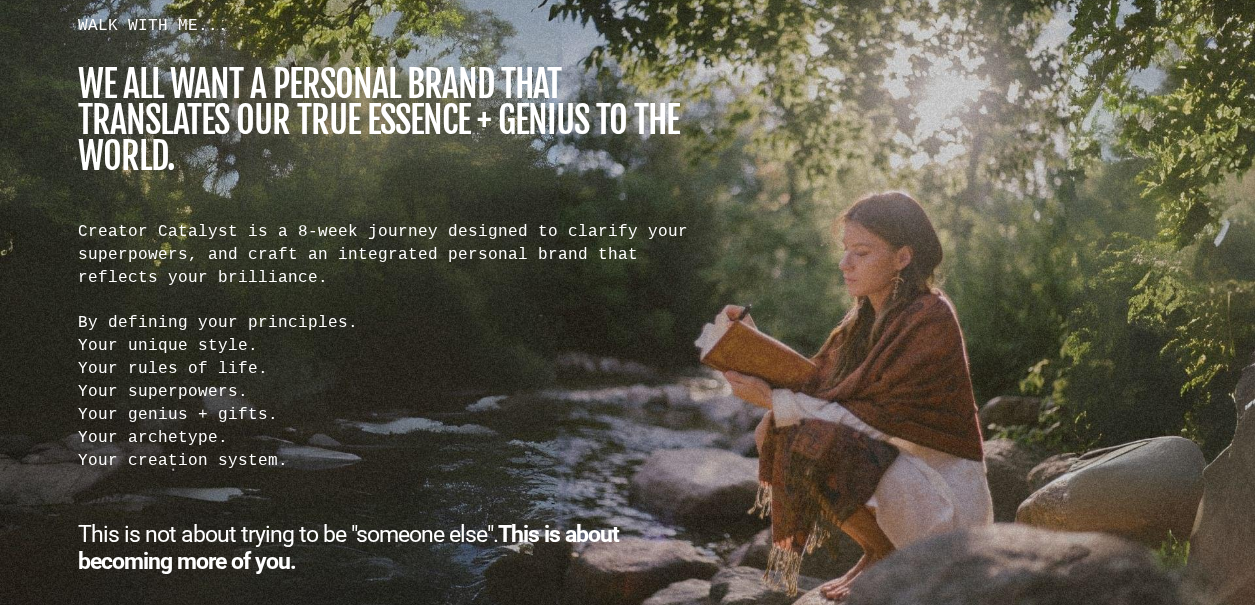 scroll, scrollTop: 1798, scrollLeft: 0, axis: vertical 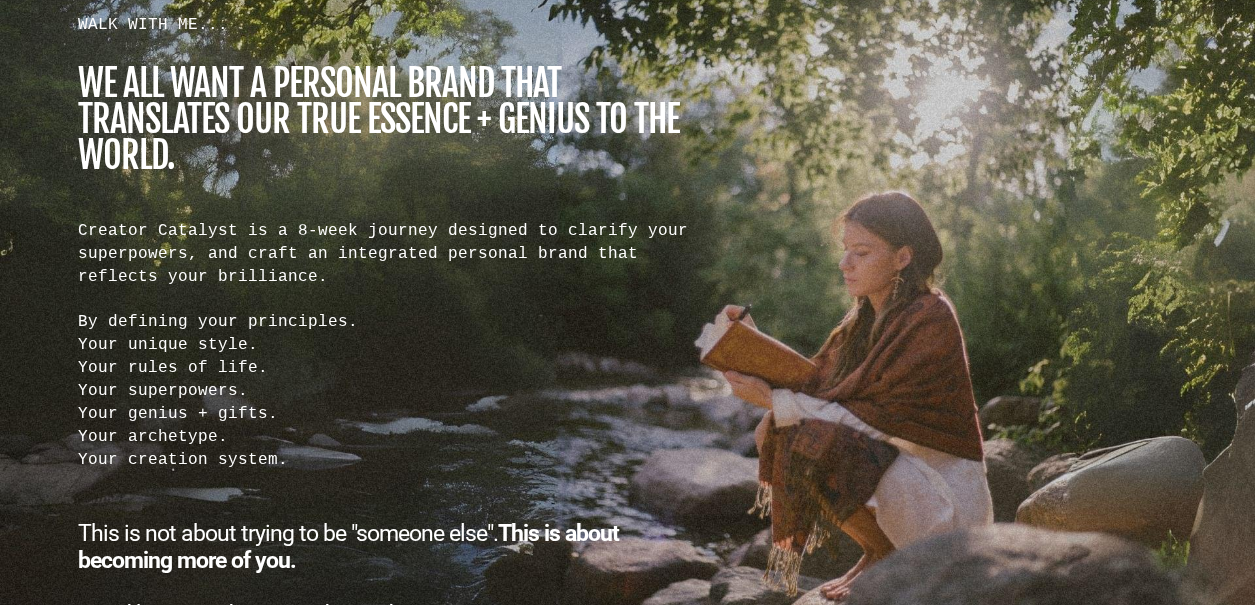 drag, startPoint x: 409, startPoint y: 233, endPoint x: 427, endPoint y: 284, distance: 54.08327 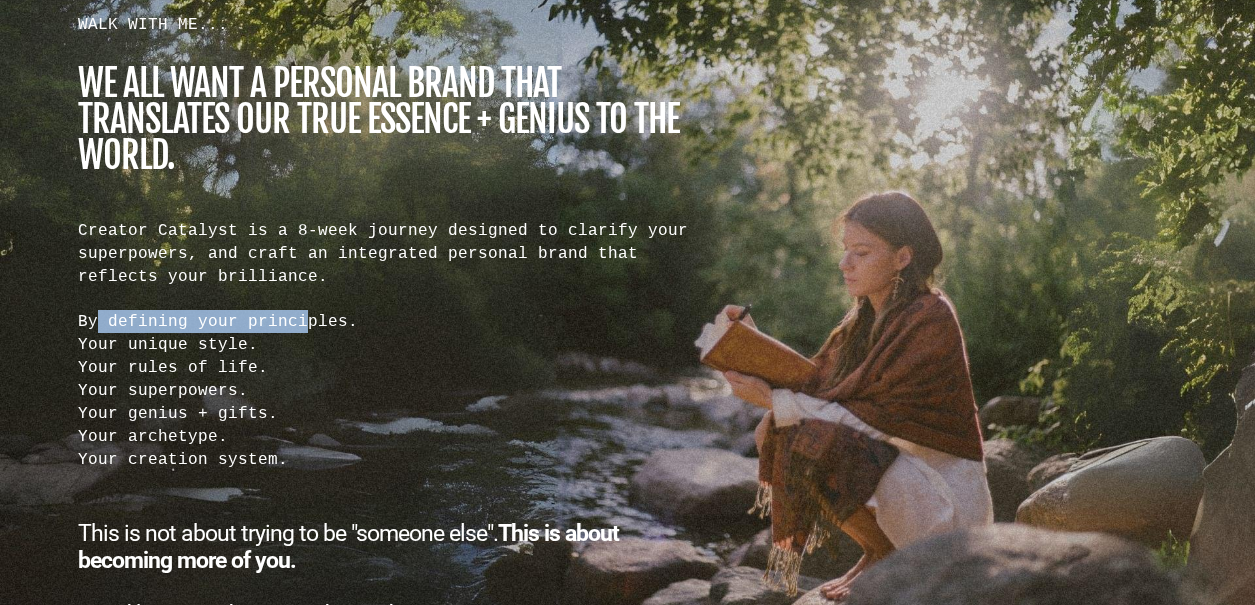 drag, startPoint x: 94, startPoint y: 324, endPoint x: 299, endPoint y: 313, distance: 205.2949 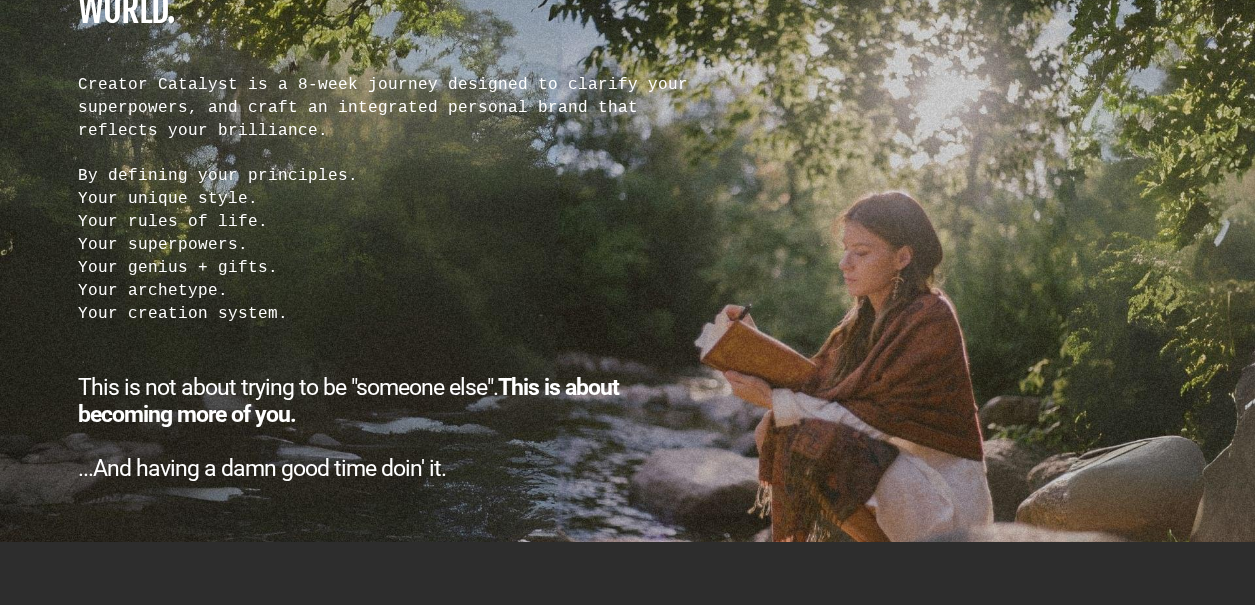 scroll, scrollTop: 1945, scrollLeft: 0, axis: vertical 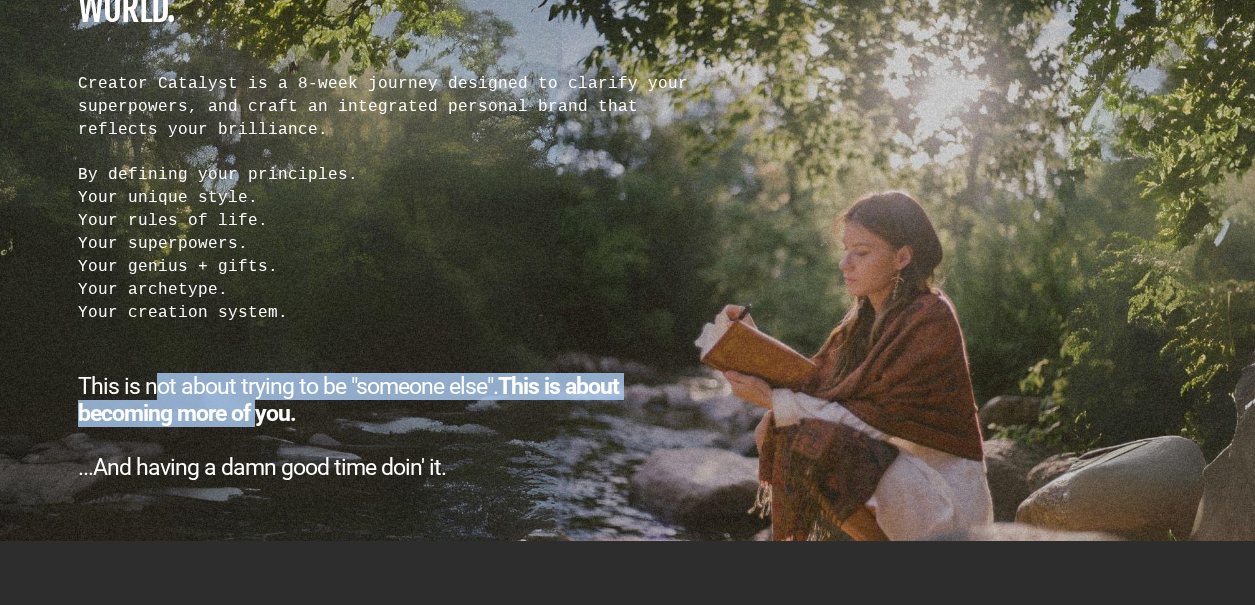 drag, startPoint x: 156, startPoint y: 390, endPoint x: 275, endPoint y: 418, distance: 122.24974 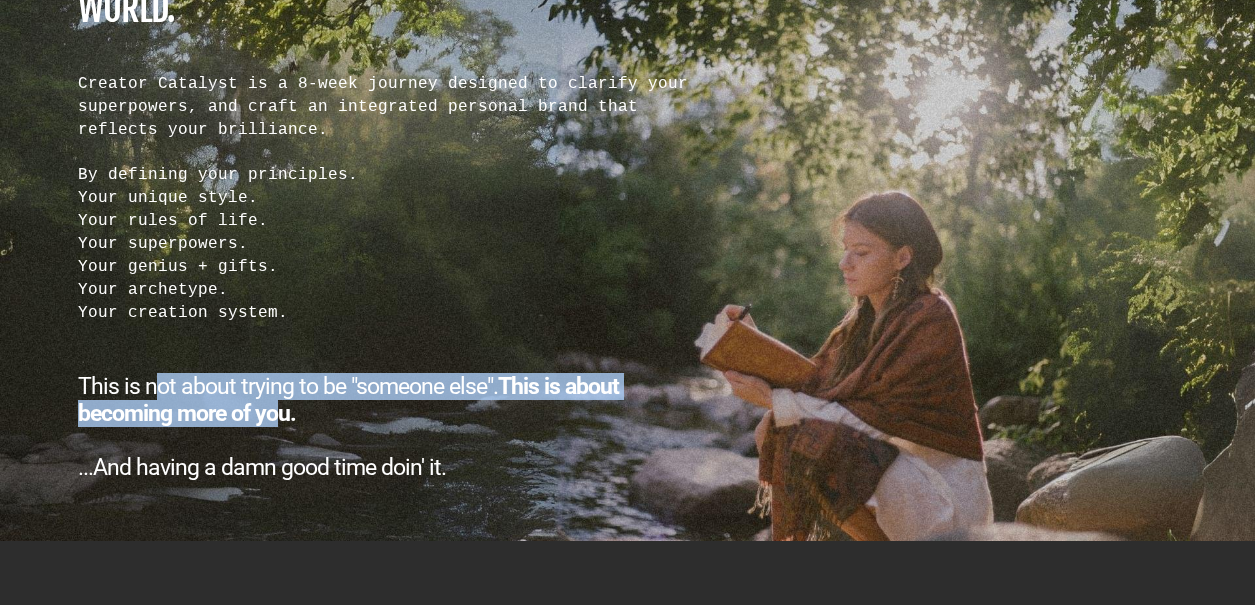click on "This is about becoming more of you." at bounding box center (348, 400) 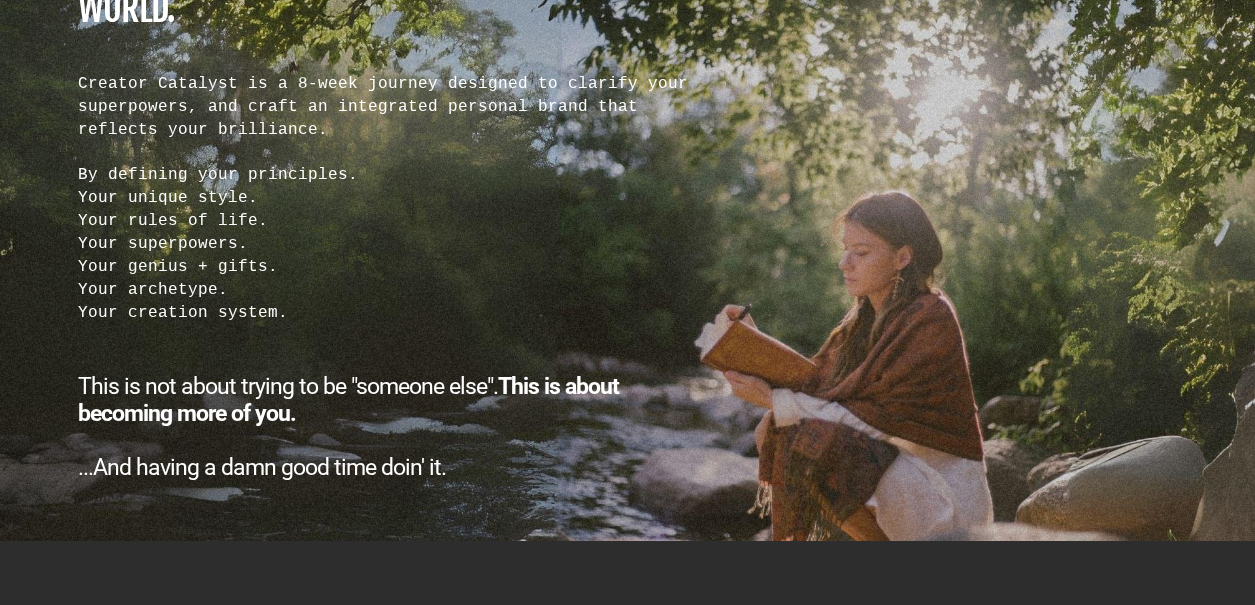 click on "This is about becoming more of you." at bounding box center (348, 400) 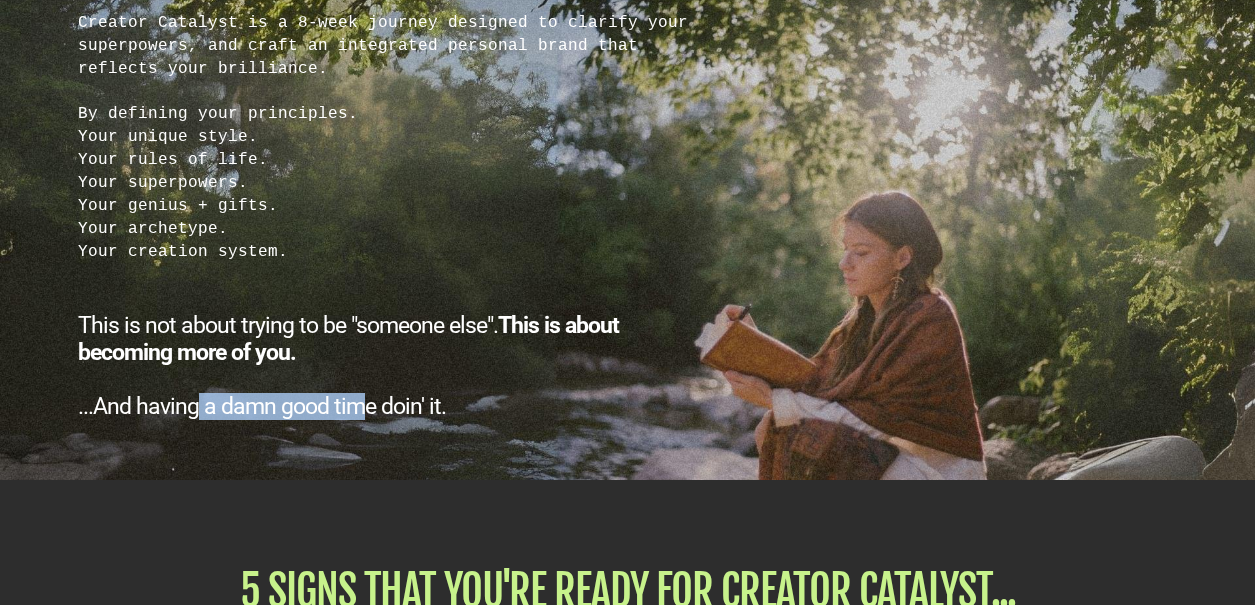 drag, startPoint x: 197, startPoint y: 410, endPoint x: 364, endPoint y: 404, distance: 167.10774 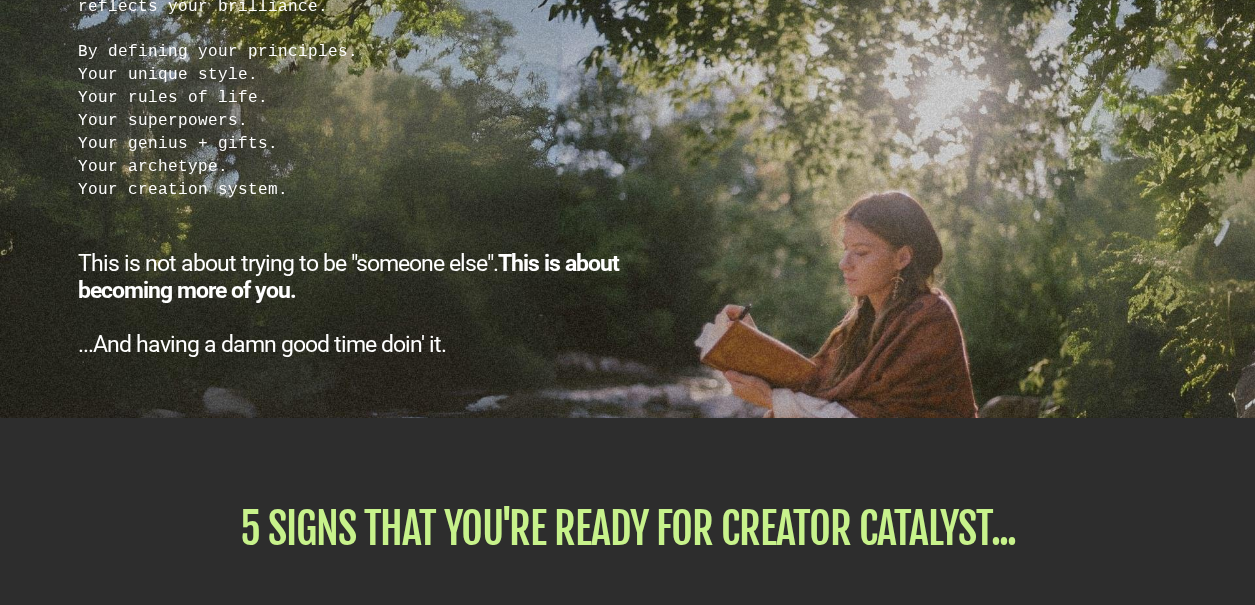 scroll, scrollTop: 2166, scrollLeft: 0, axis: vertical 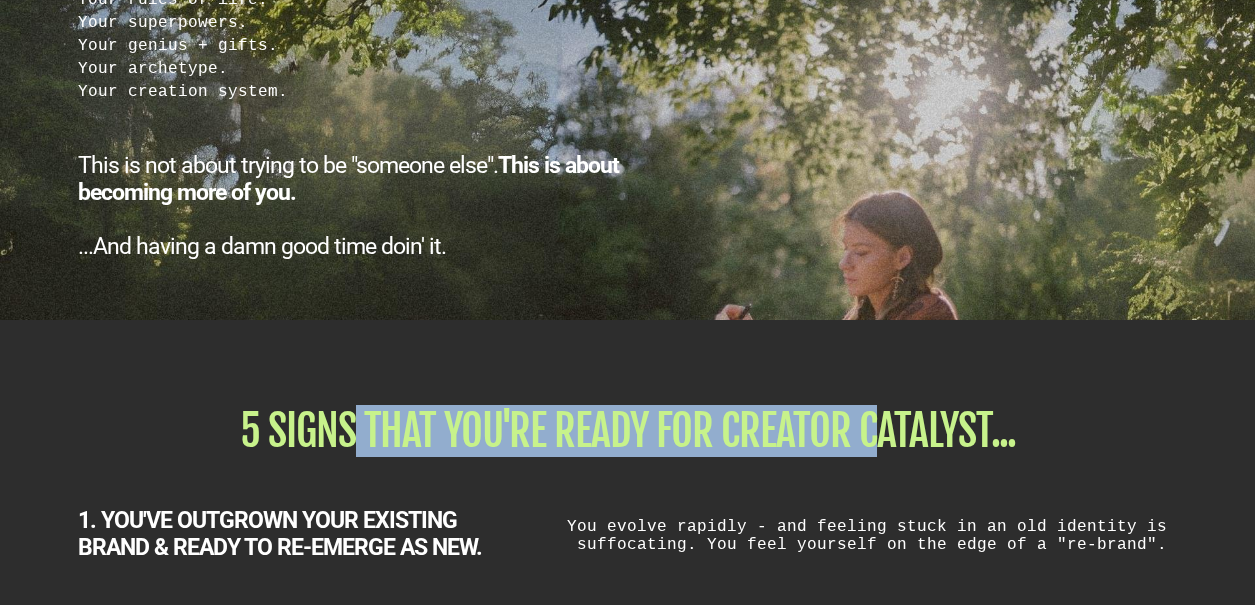 drag, startPoint x: 354, startPoint y: 419, endPoint x: 878, endPoint y: 424, distance: 524.02386 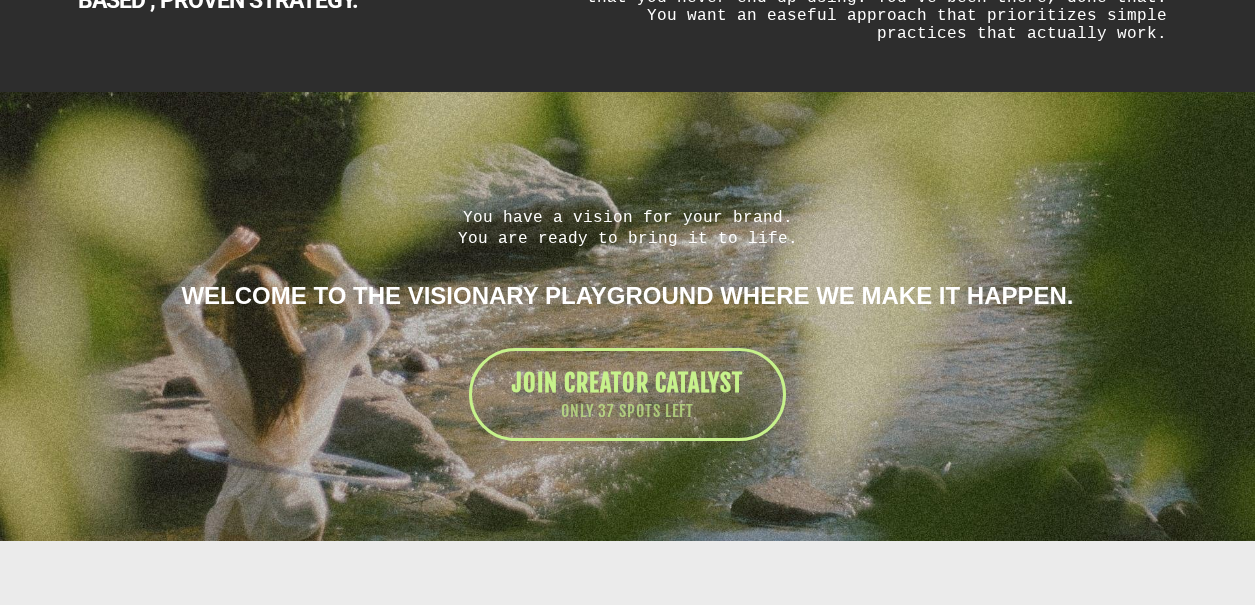 scroll, scrollTop: 3319, scrollLeft: 0, axis: vertical 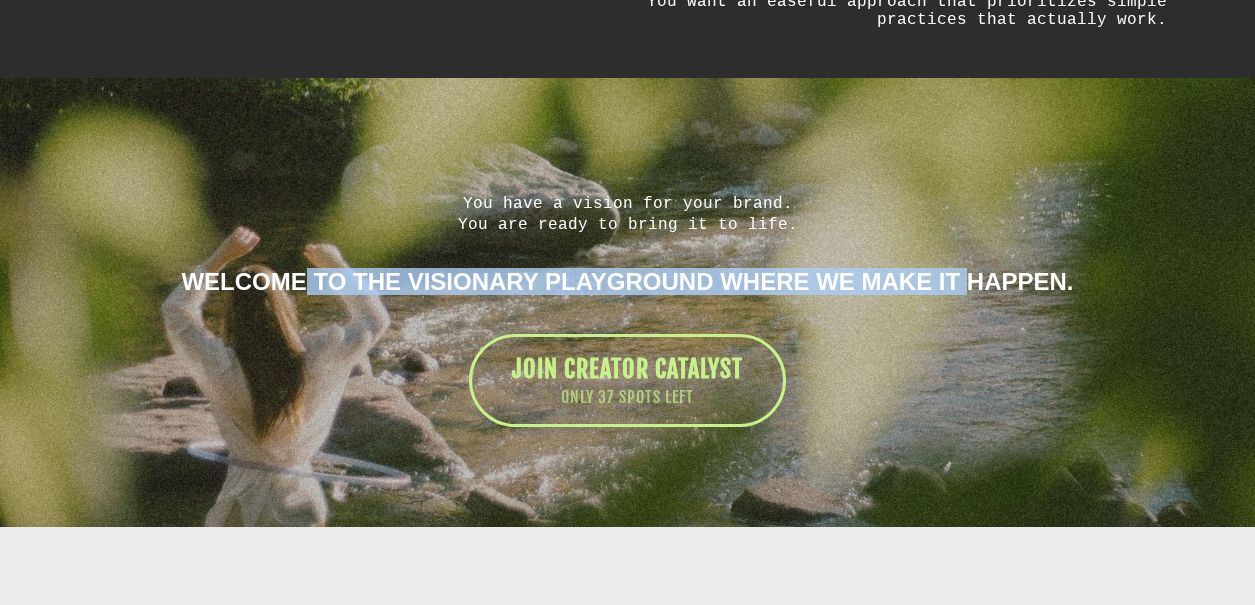 drag, startPoint x: 377, startPoint y: 274, endPoint x: 965, endPoint y: 286, distance: 588.12244 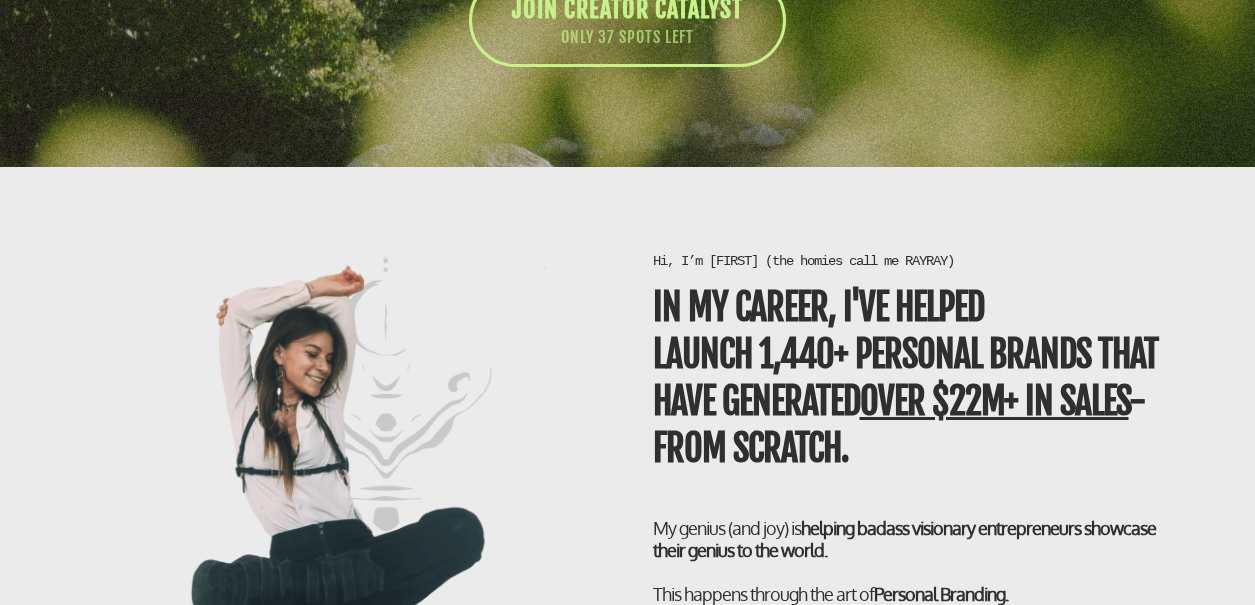 scroll, scrollTop: 3926, scrollLeft: 0, axis: vertical 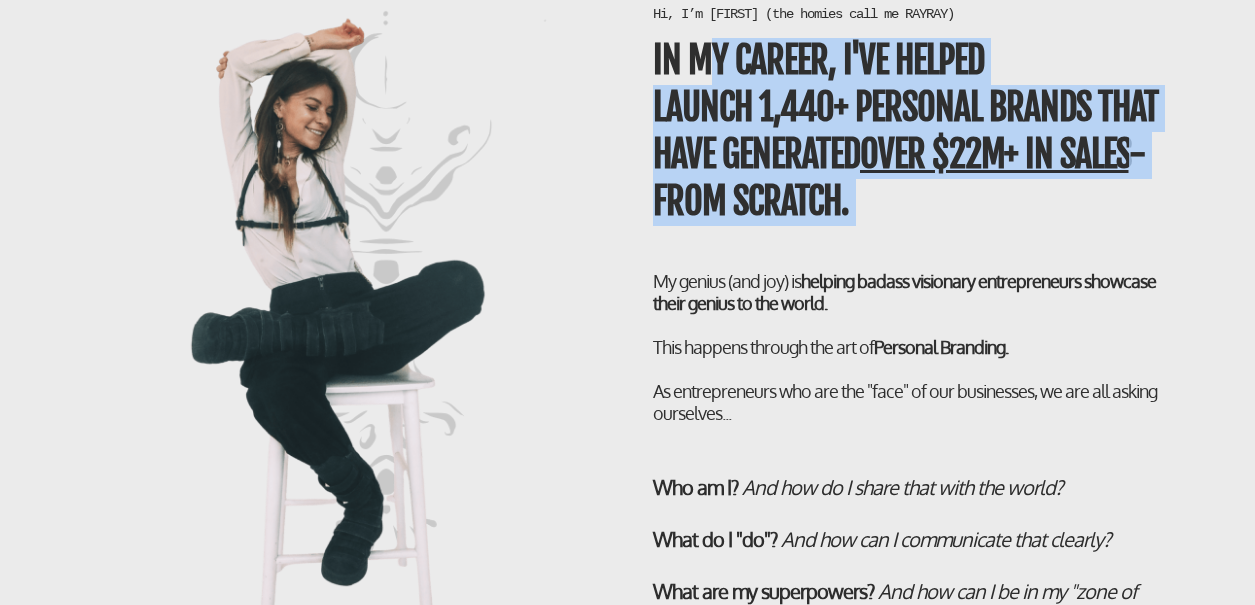 drag, startPoint x: 714, startPoint y: 57, endPoint x: 763, endPoint y: 242, distance: 191.37921 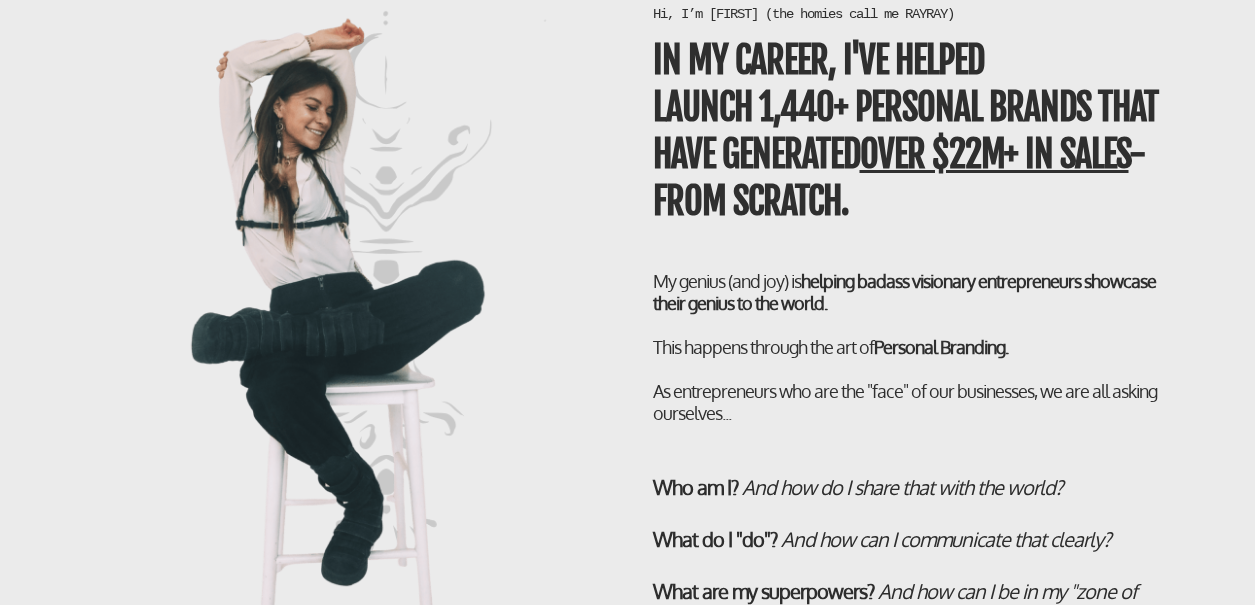 click on "helping badass visionary entrepreneurs showcase their genius to the world." at bounding box center [904, 292] 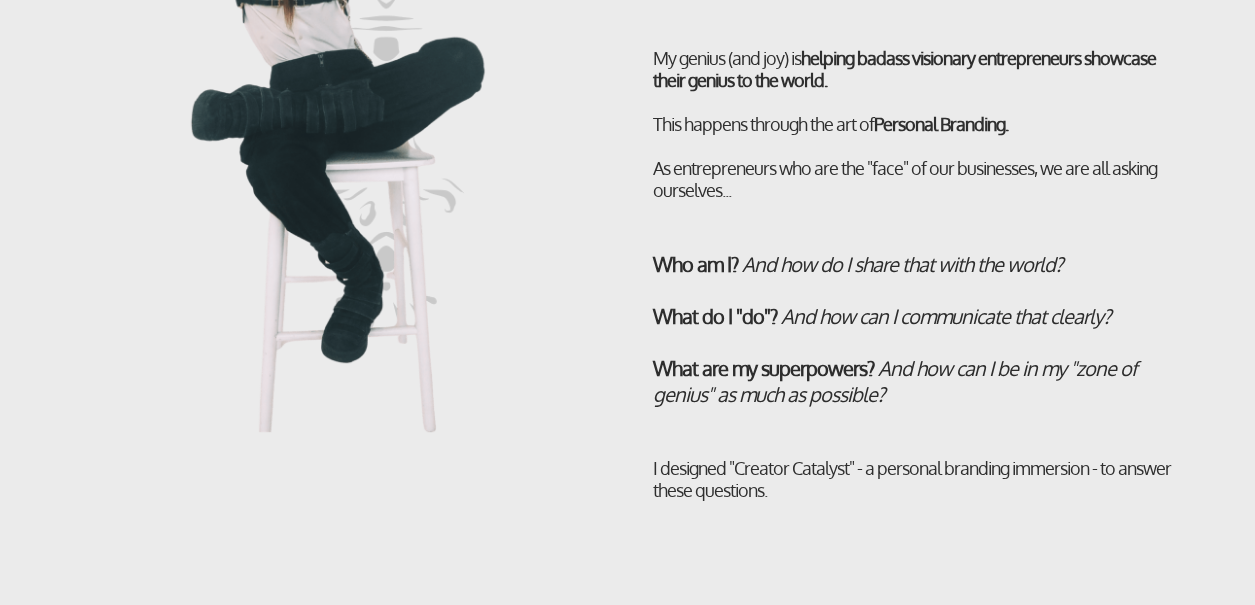 scroll, scrollTop: 4150, scrollLeft: 0, axis: vertical 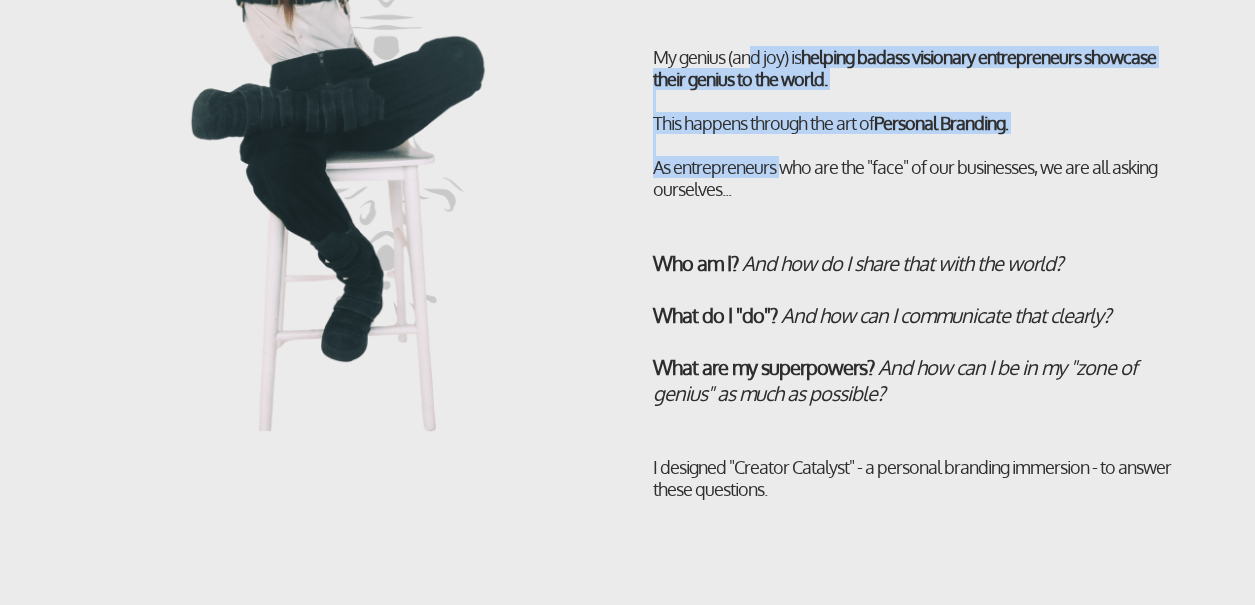 drag, startPoint x: 753, startPoint y: 58, endPoint x: 786, endPoint y: 181, distance: 127.349915 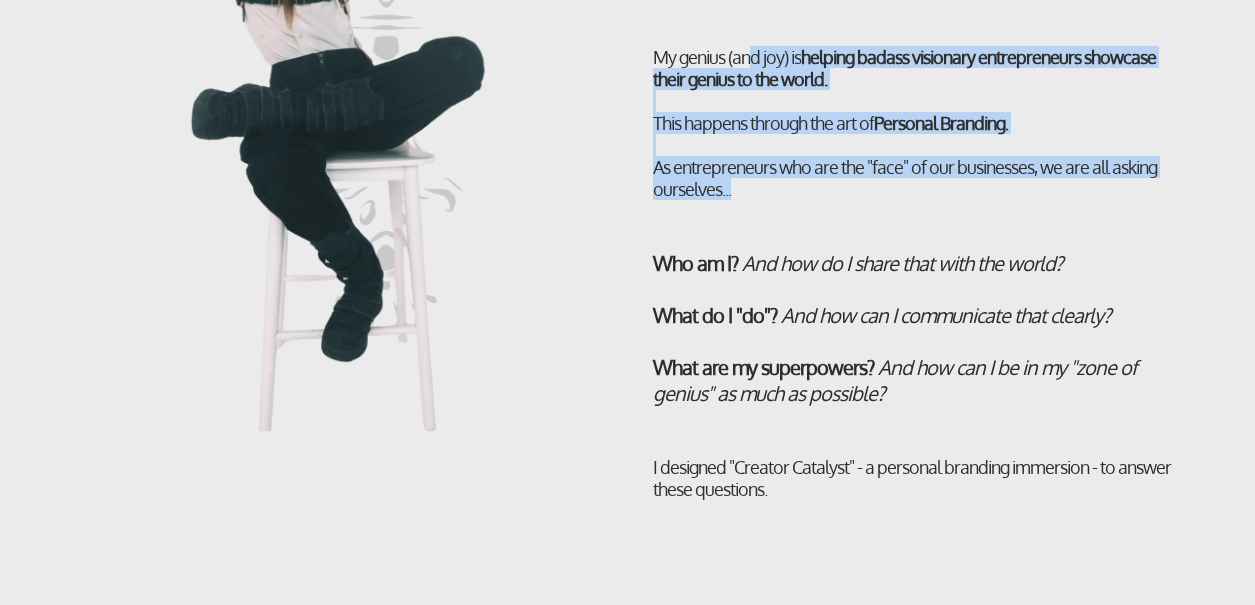 click on "As entrepreneurs who are the "face" of our businesses, we are all asking ourselves..." at bounding box center (915, 178) 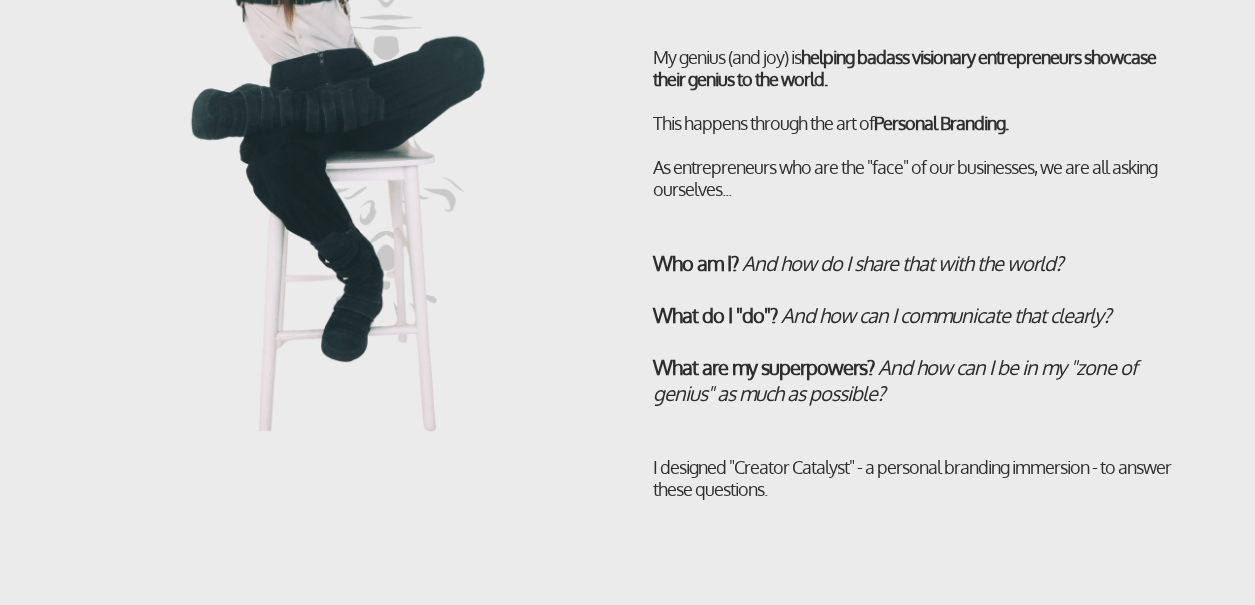 click on "Hi, I’m [FIRST] (the homies call me RAYRAY)
In my career, I've helped LAUNCH 1,440+ personal brands that have generated over $22M+ in sales - from scratch.
My genius (and joy) is helping badass visionary entrepreneurs showcase their genius to the world.
This happens through the art of Personal Branding.
As entrepreneurs who are the "face" of our businesses, we are all asking ourselves...
Who am I? And how do I share that with the world?
What do I "do"? And how can I communicate that clearly?
What are my superpowers? And how can I be in my "zone of genius" as much as possible?
I designed "Creator Catalyst" - a personal branding immersion - to answer these questions." at bounding box center (915, 151) 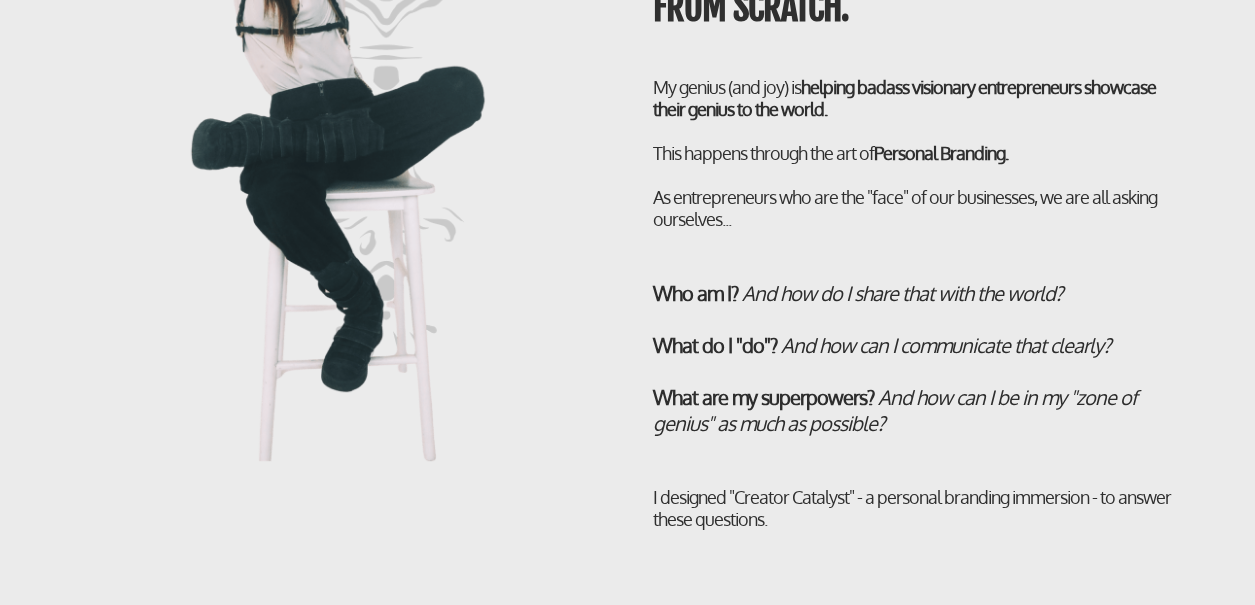 scroll, scrollTop: 4086, scrollLeft: 0, axis: vertical 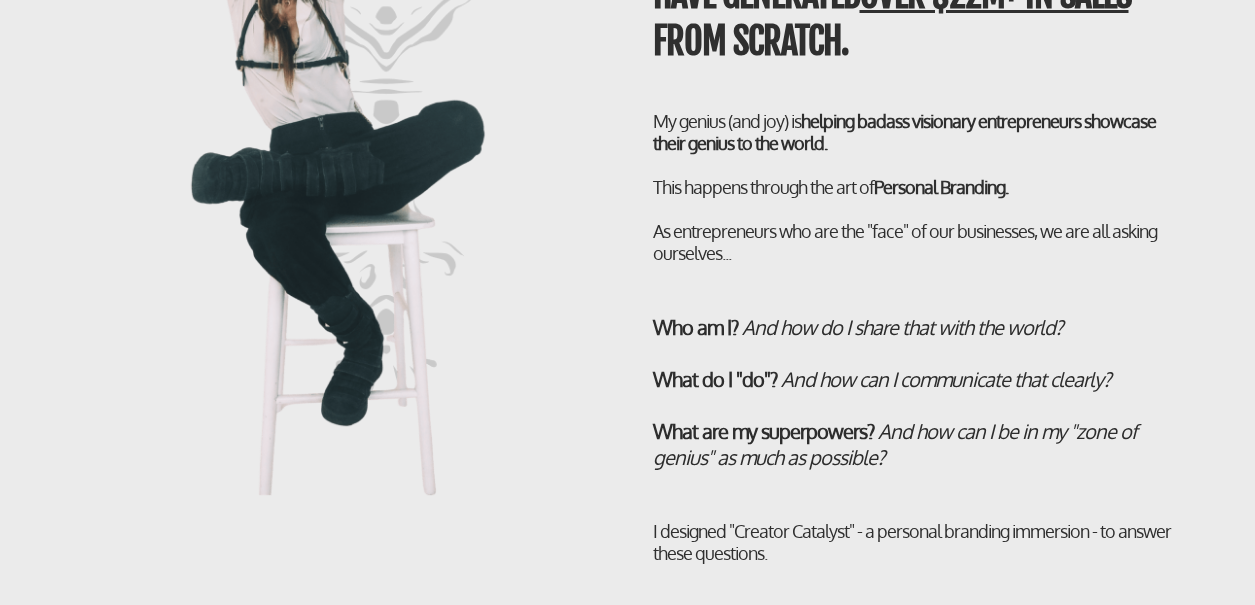 click at bounding box center (915, 209) 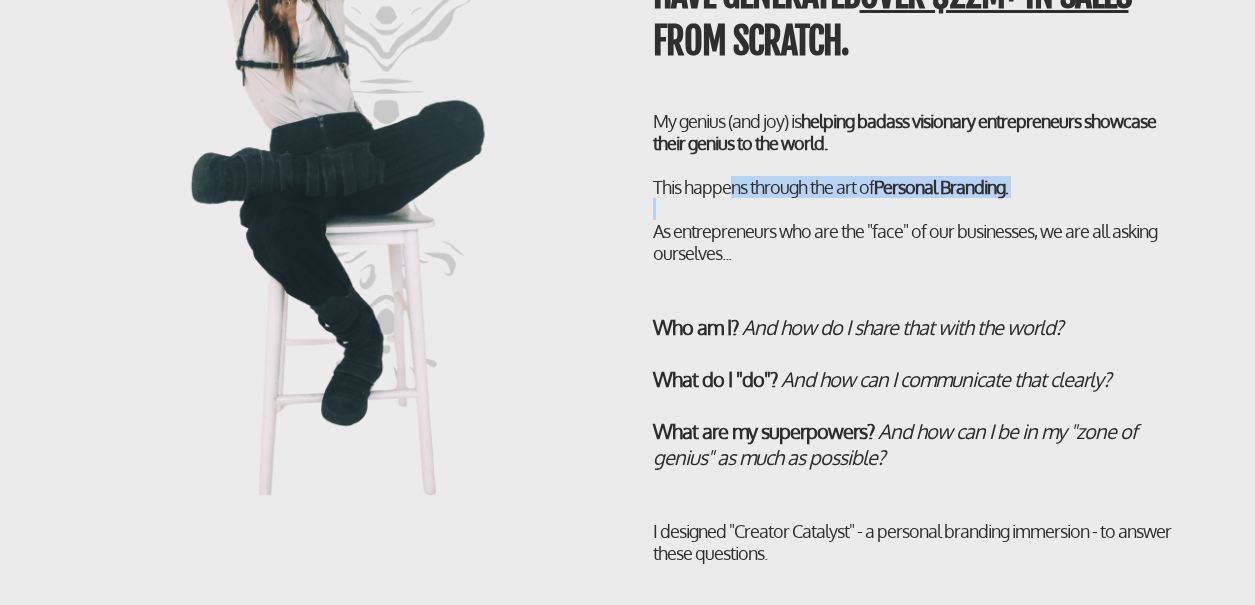 drag, startPoint x: 730, startPoint y: 189, endPoint x: 824, endPoint y: 196, distance: 94.26028 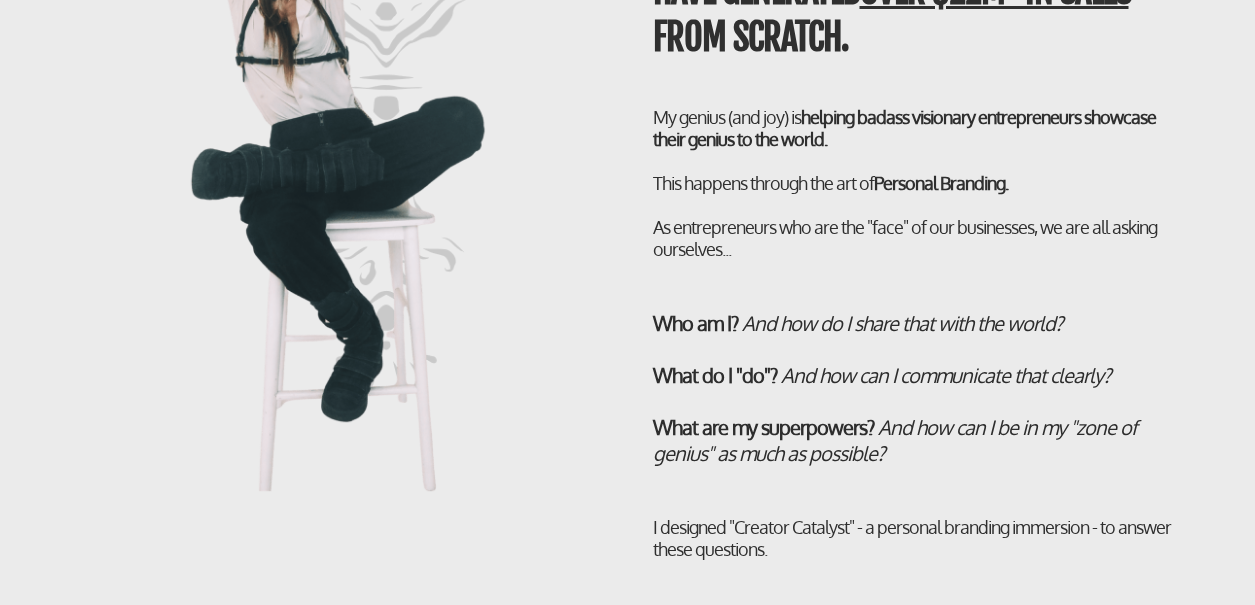 scroll, scrollTop: 4141, scrollLeft: 0, axis: vertical 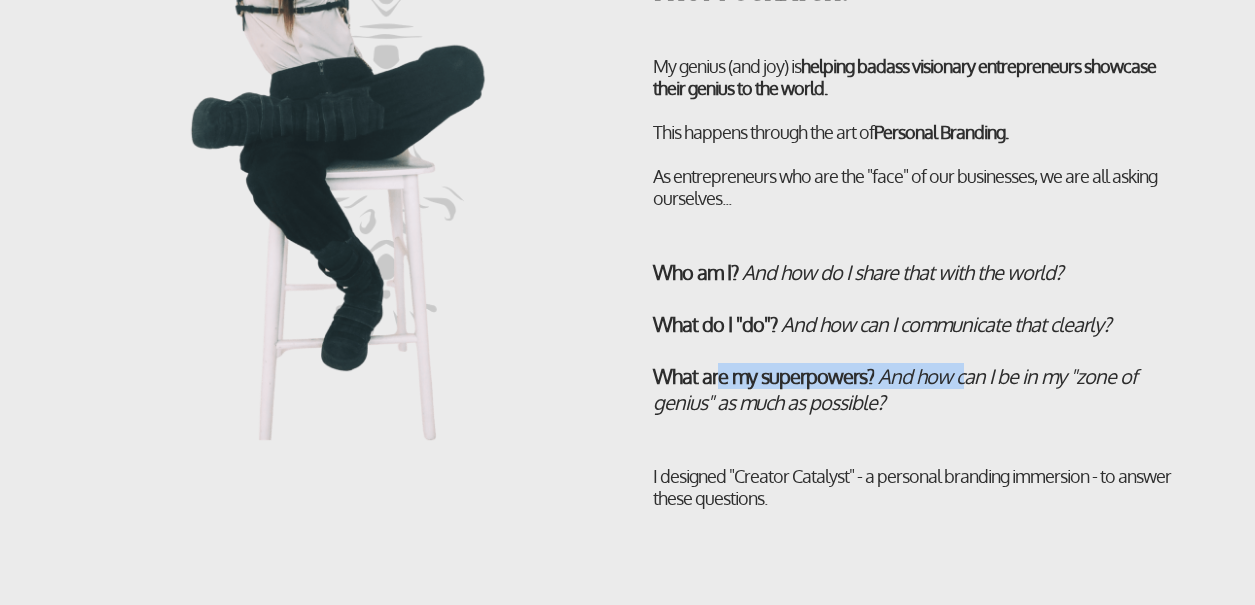 drag, startPoint x: 716, startPoint y: 376, endPoint x: 964, endPoint y: 369, distance: 248.09877 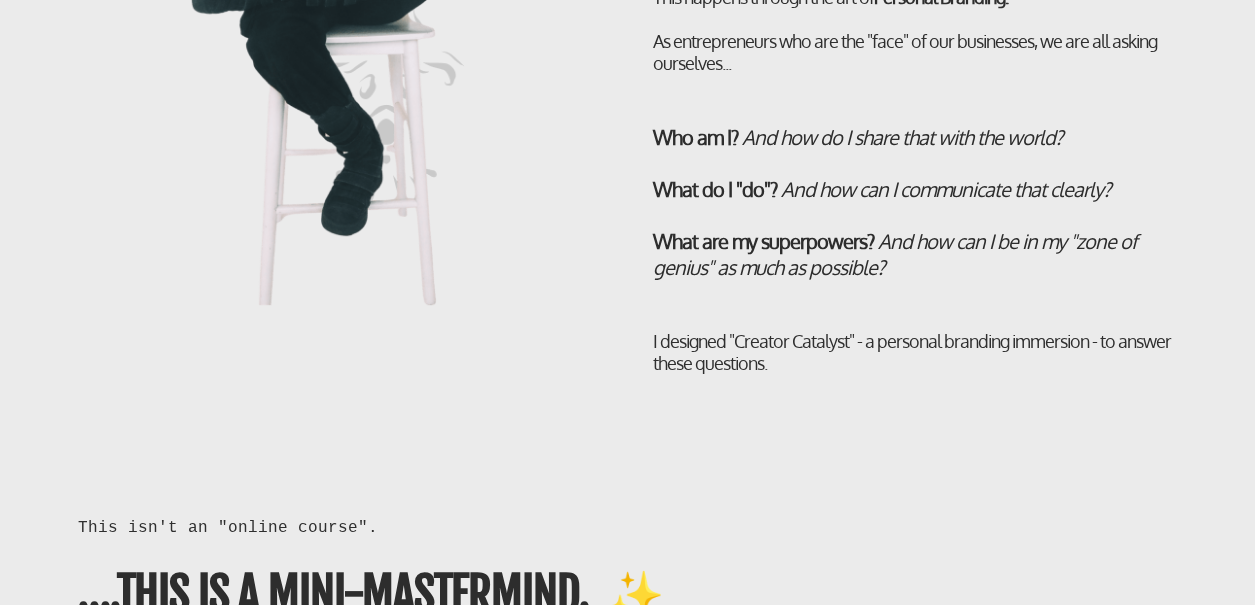 scroll, scrollTop: 4371, scrollLeft: 0, axis: vertical 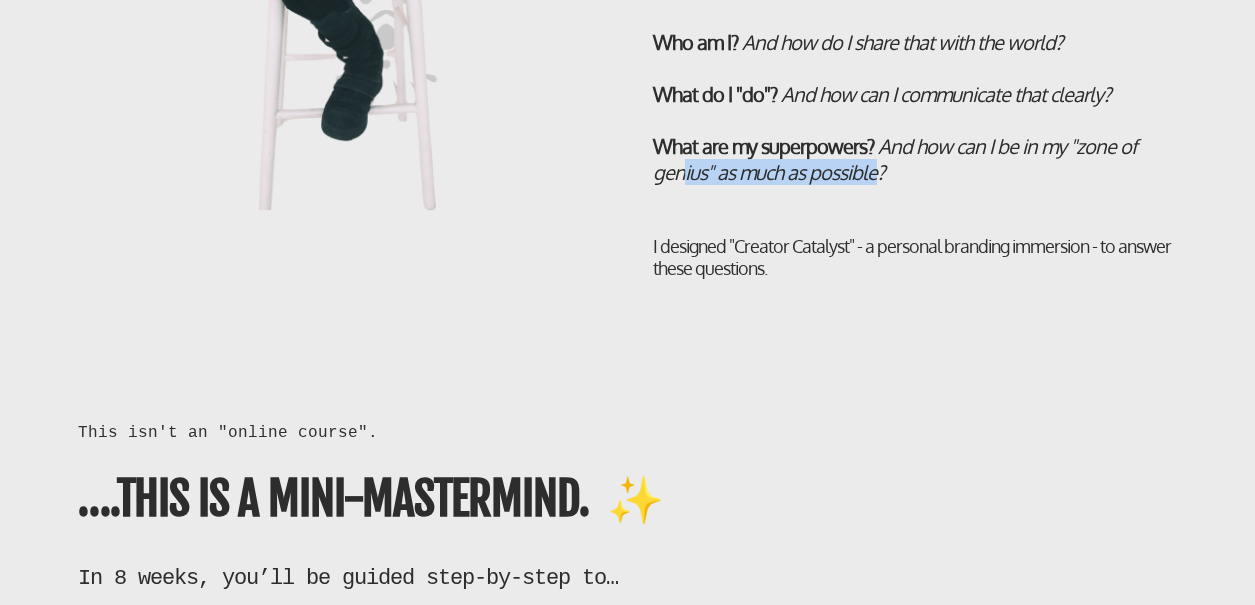 drag, startPoint x: 685, startPoint y: 171, endPoint x: 874, endPoint y: 173, distance: 189.01057 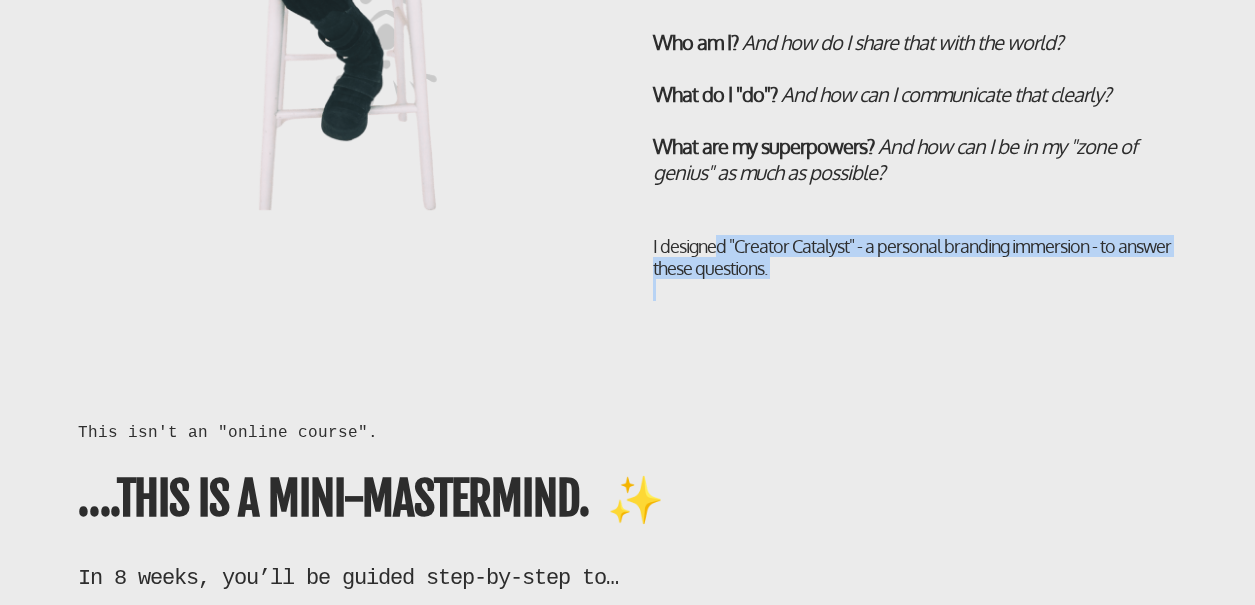drag, startPoint x: 721, startPoint y: 245, endPoint x: 761, endPoint y: 290, distance: 60.207973 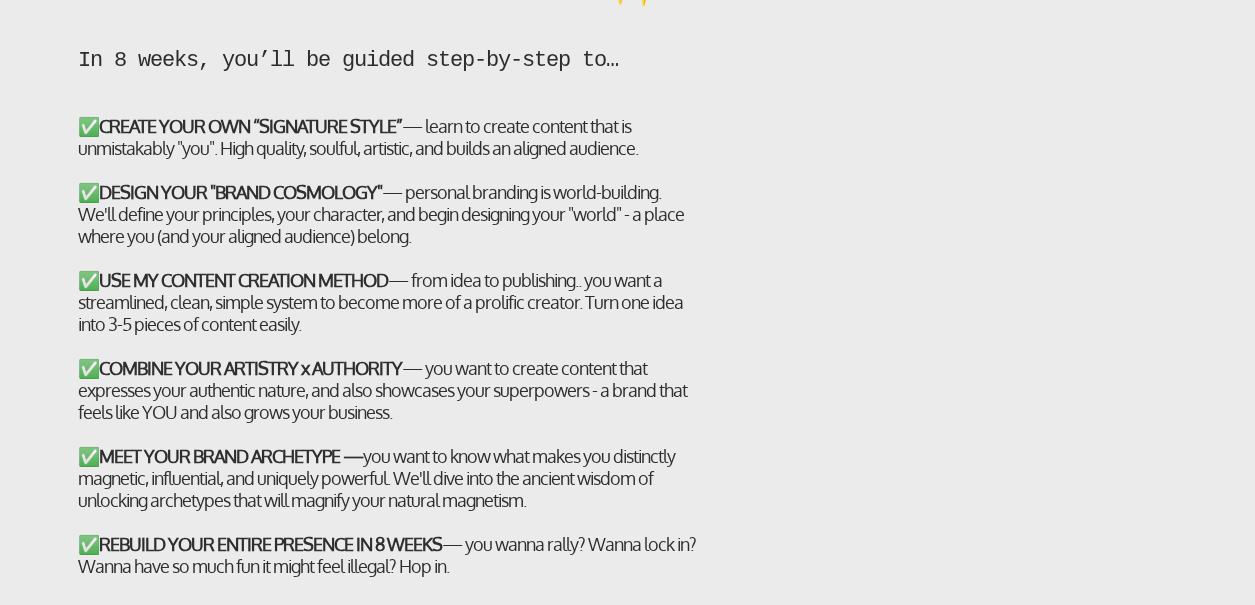 scroll, scrollTop: 4942, scrollLeft: 0, axis: vertical 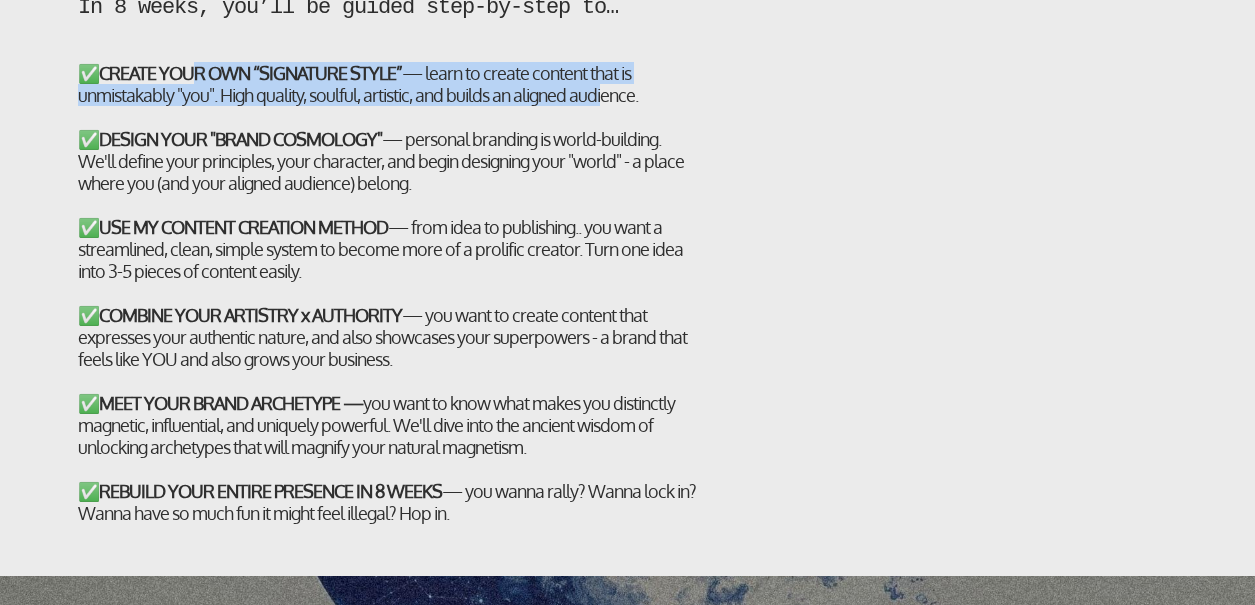 drag, startPoint x: 191, startPoint y: 68, endPoint x: 600, endPoint y: 105, distance: 410.6702 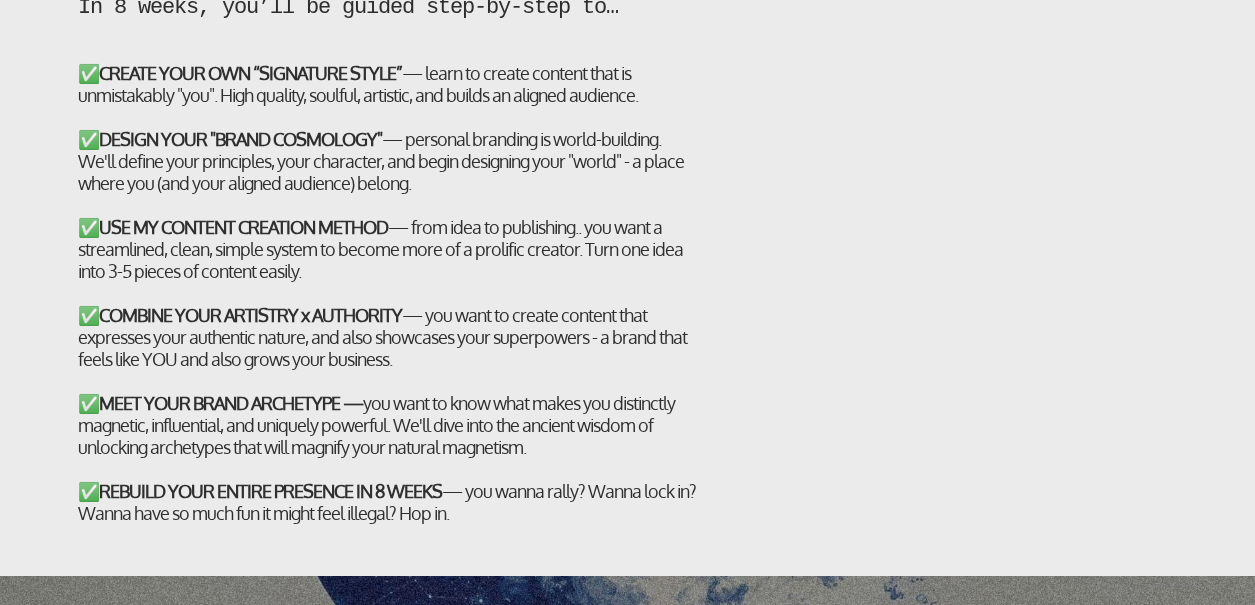 click on "✅  CREATE YOUR OWN “SIGNATURE STYLE”  — learn to create content that is unmistakably "you". High quality, soulful, artistic, and builds an aligned audience.
✅  DESIGN YOUR "BRAND COSMOLOGY"  — personal branding is world-building. We'll define your principles, your character, and begin designing your "world" - a place where you (and your aligned audience) belong.
✅  USE MY CONTENT CREATION METHOD  — from idea to publishing.. you want a streamlined, clean, simple system to become more of a prolific creator. Turn one idea into 3-5 pieces of content easily.
✅  COMBINE YOUR ARTISTRY x AUTHORITY  — you want to create content that expresses your authentic nature, and also showcases your superpowers - a brand that feels like YOU and also grows your business.
✅  MEET YOUR BRAND ARCHETYPE —  you want to know what makes you distinctly magnetic, influential, and uniquely powerful. We'll dive into the ancient wisdom of unlocking archetypes that will magnify your natural magnetism." at bounding box center [388, 304] 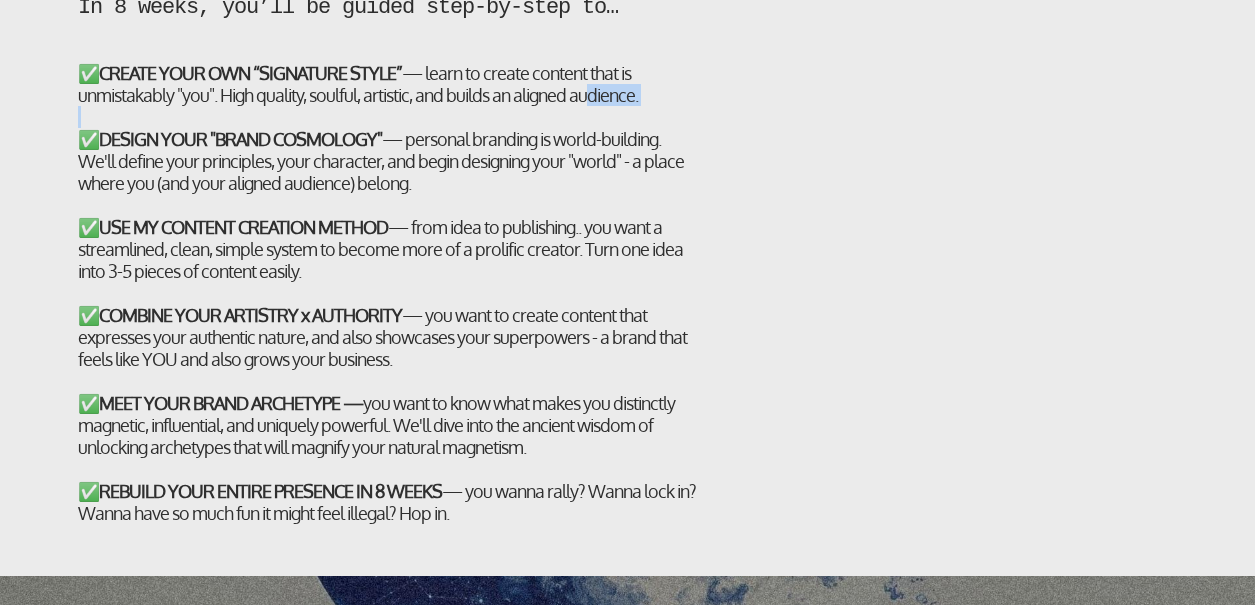 drag, startPoint x: 138, startPoint y: 107, endPoint x: 586, endPoint y: 98, distance: 448.0904 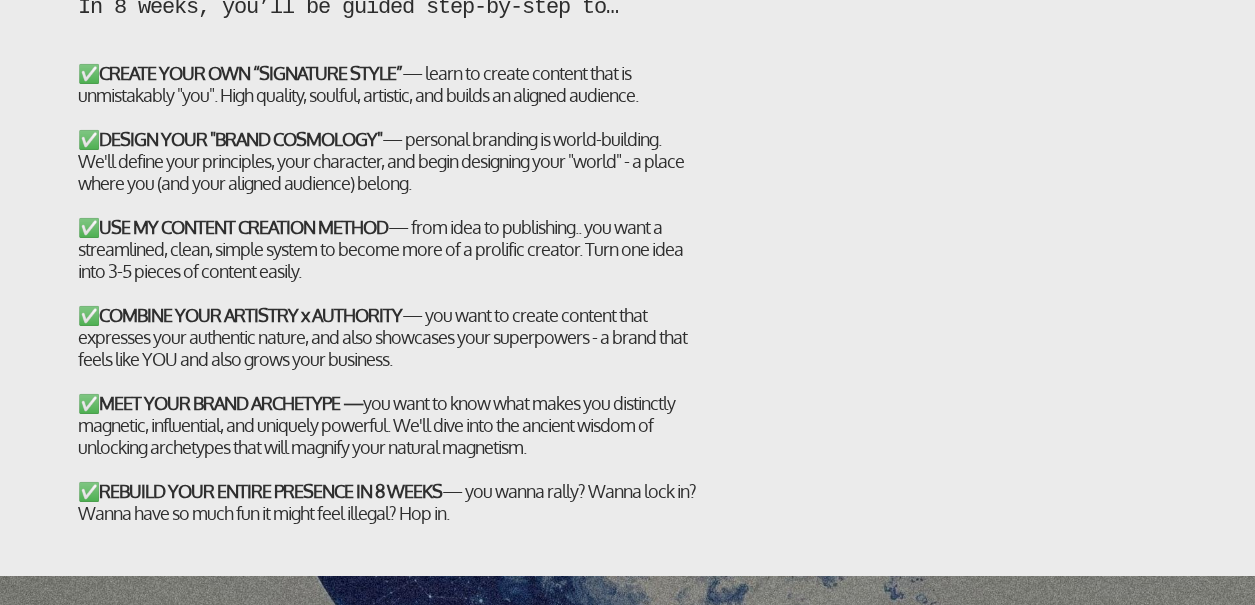 drag, startPoint x: 584, startPoint y: 95, endPoint x: 247, endPoint y: 107, distance: 337.2136 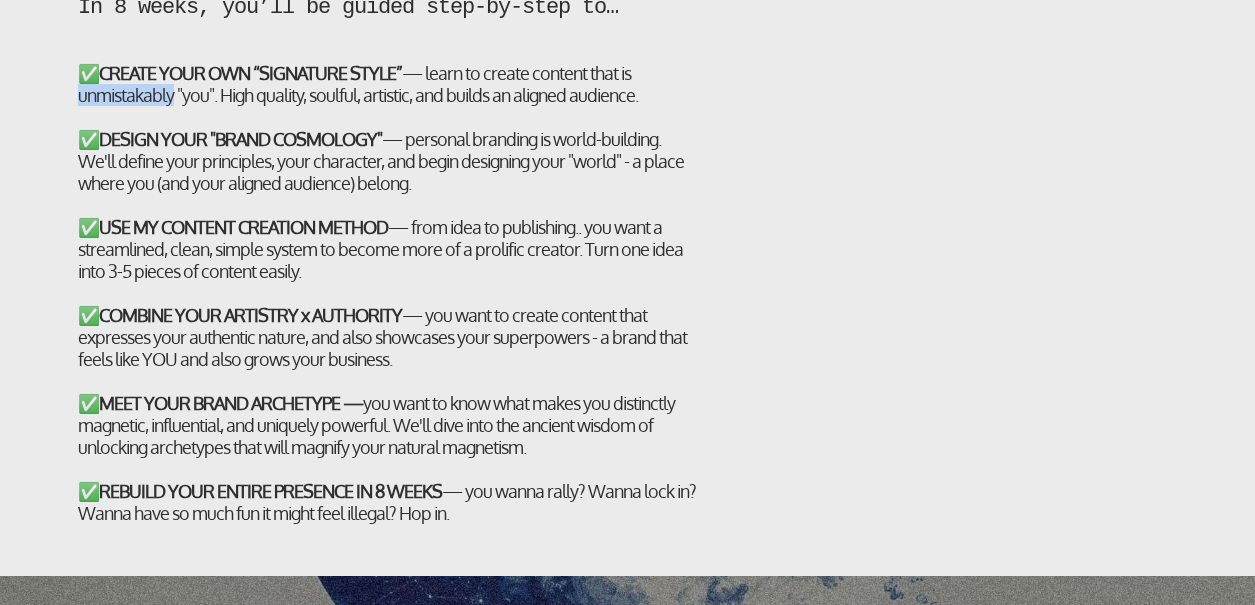 drag, startPoint x: 169, startPoint y: 87, endPoint x: 640, endPoint y: 81, distance: 471.0382 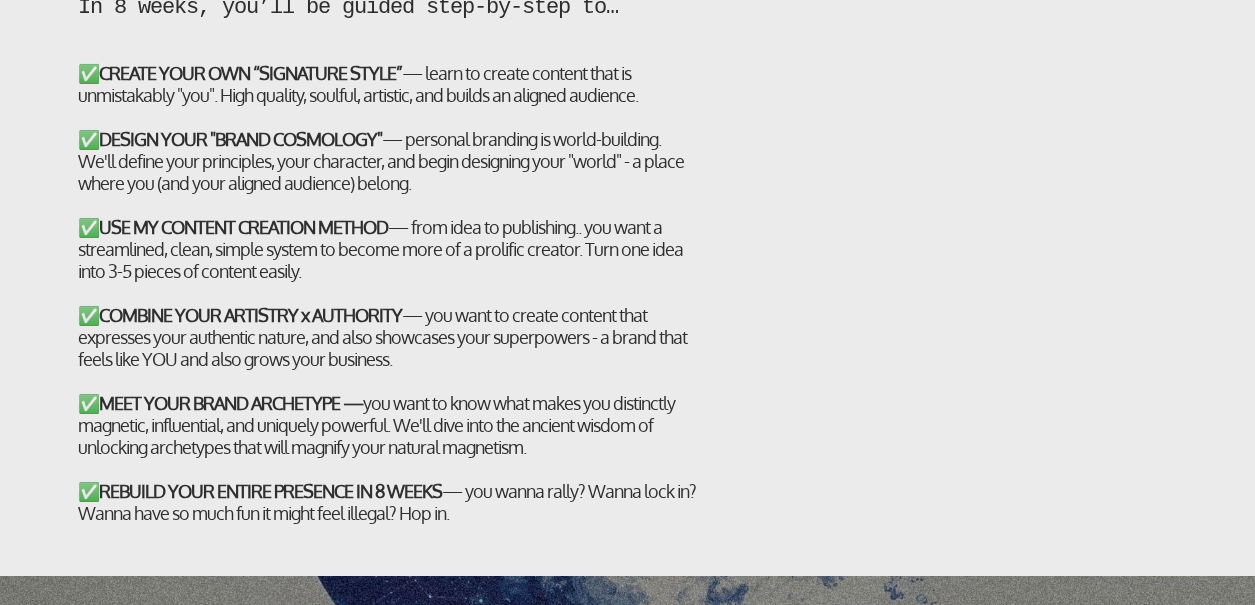 click on "✅  CREATE YOUR OWN “SIGNATURE STYLE”  — learn to create content that is unmistakably "you". High quality, soulful, artistic, and builds an aligned audience.
✅  DESIGN YOUR "BRAND COSMOLOGY"  — personal branding is world-building. We'll define your principles, your character, and begin designing your "world" - a place where you (and your aligned audience) belong.
✅  USE MY CONTENT CREATION METHOD  — from idea to publishing.. you want a streamlined, clean, simple system to become more of a prolific creator. Turn one idea into 3-5 pieces of content easily.
✅  COMBINE YOUR ARTISTRY x AUTHORITY  — you want to create content that expresses your authentic nature, and also showcases your superpowers - a brand that feels like YOU and also grows your business.
✅  MEET YOUR BRAND ARCHETYPE —  you want to know what makes you distinctly magnetic, influential, and uniquely powerful. We'll dive into the ancient wisdom of unlocking archetypes that will magnify your natural magnetism." at bounding box center (388, 304) 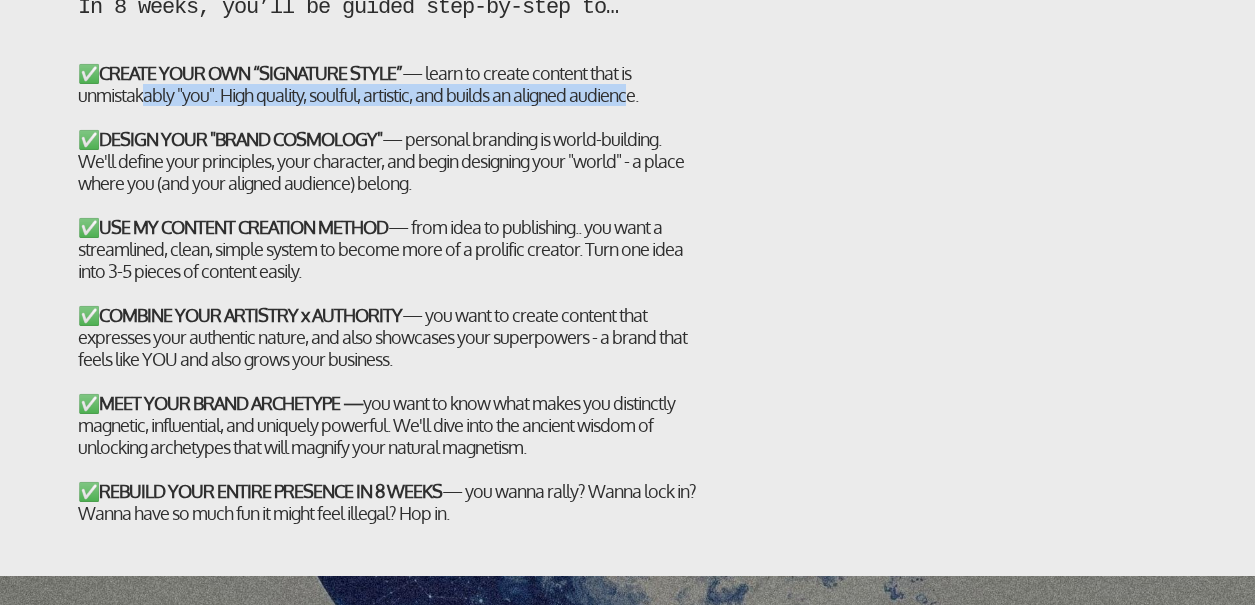 drag, startPoint x: 134, startPoint y: 101, endPoint x: 626, endPoint y: 97, distance: 492.01627 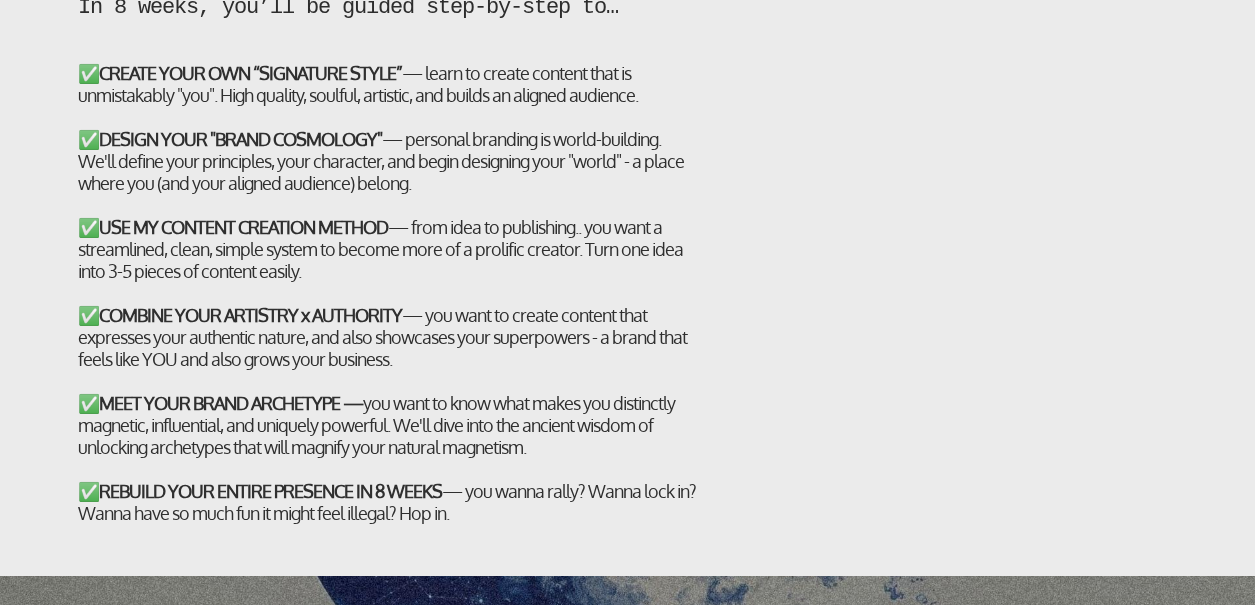 click on "✅  USE MY CONTENT CREATION METHOD  — from idea to publishing.. you want a streamlined, clean, simple system to become more of a prolific creator. Turn one idea into 3-5 pieces of content easily." at bounding box center (388, 249) 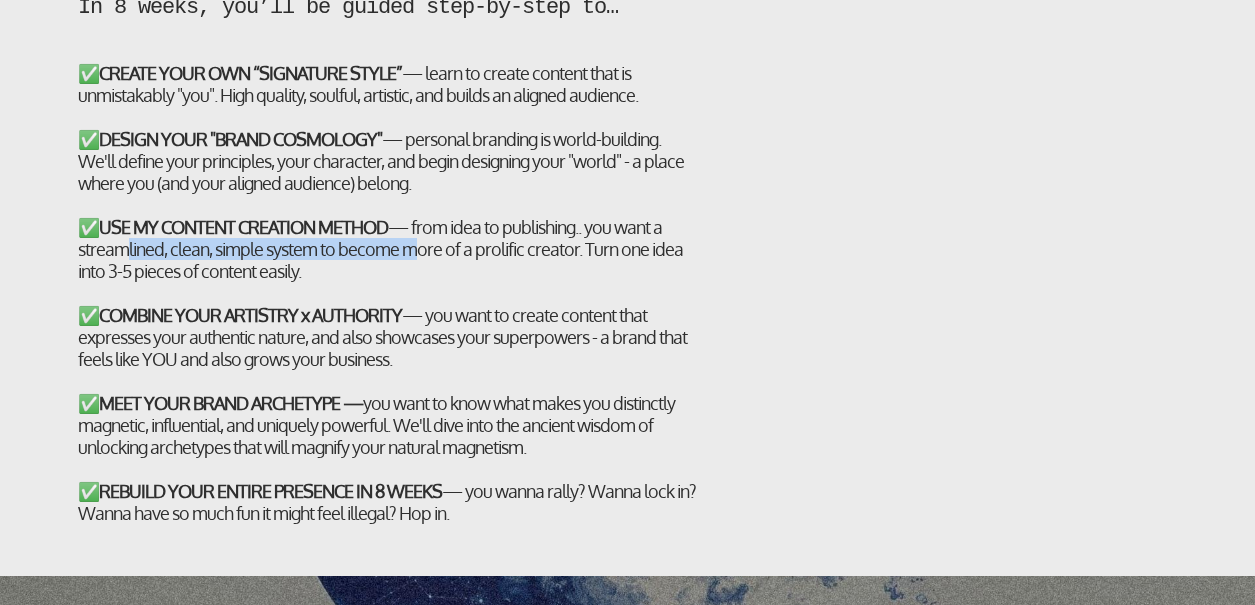 drag, startPoint x: 122, startPoint y: 256, endPoint x: 402, endPoint y: 247, distance: 280.1446 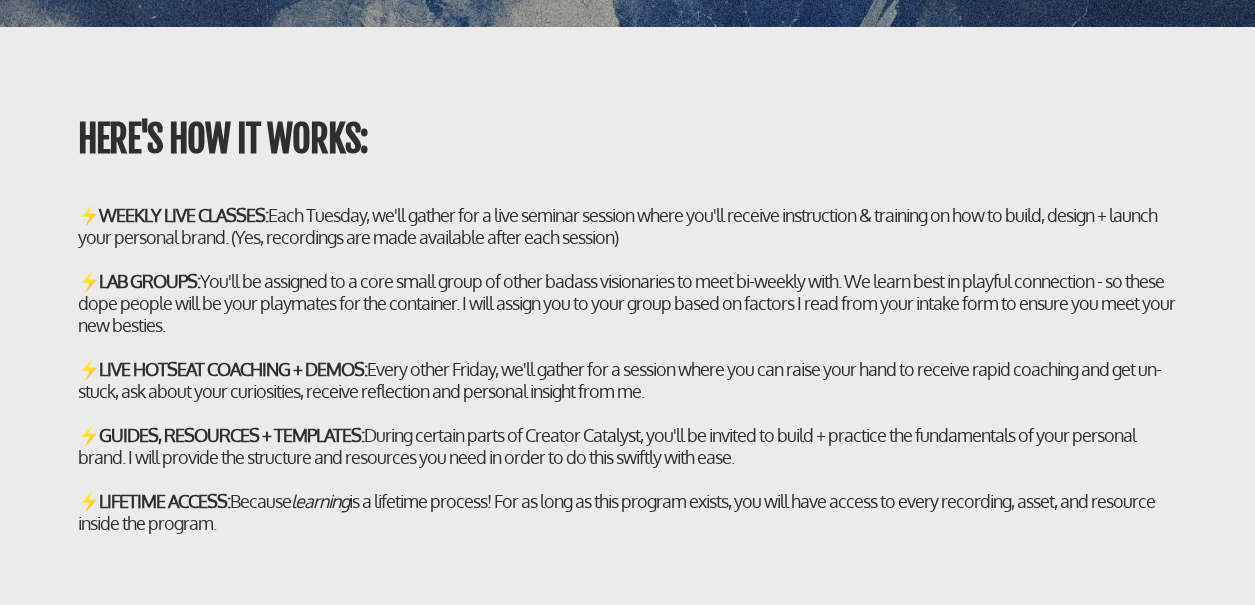 scroll, scrollTop: 5935, scrollLeft: 0, axis: vertical 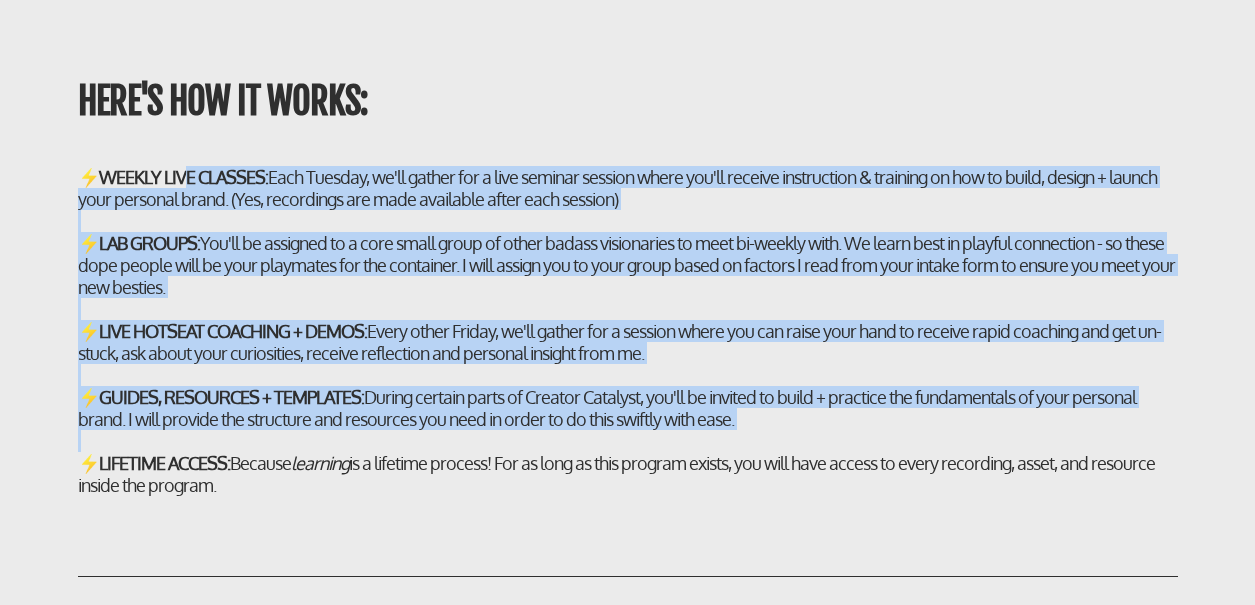 drag, startPoint x: 187, startPoint y: 188, endPoint x: 529, endPoint y: 465, distance: 440.10568 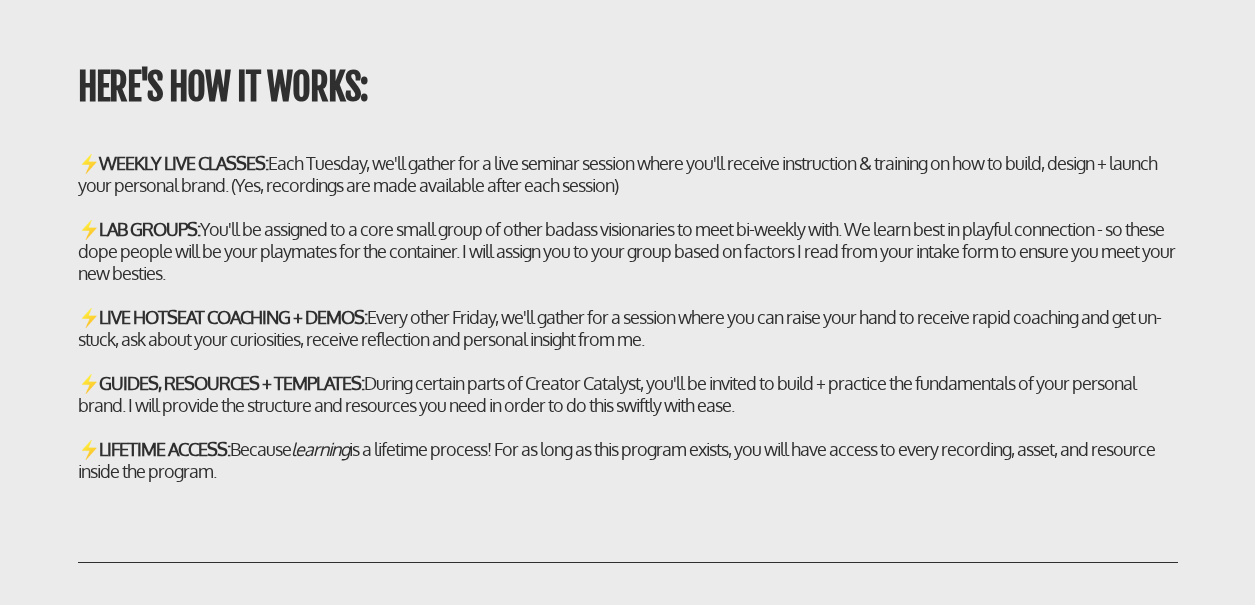 scroll, scrollTop: 5968, scrollLeft: 0, axis: vertical 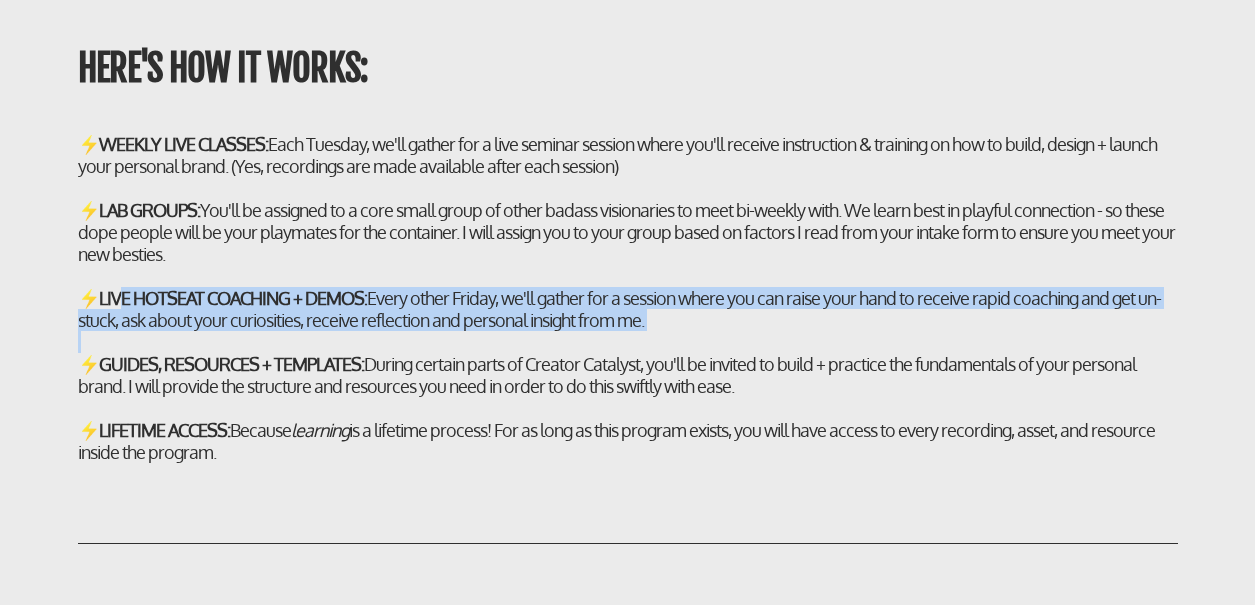 drag, startPoint x: 123, startPoint y: 325, endPoint x: 478, endPoint y: 358, distance: 356.53052 